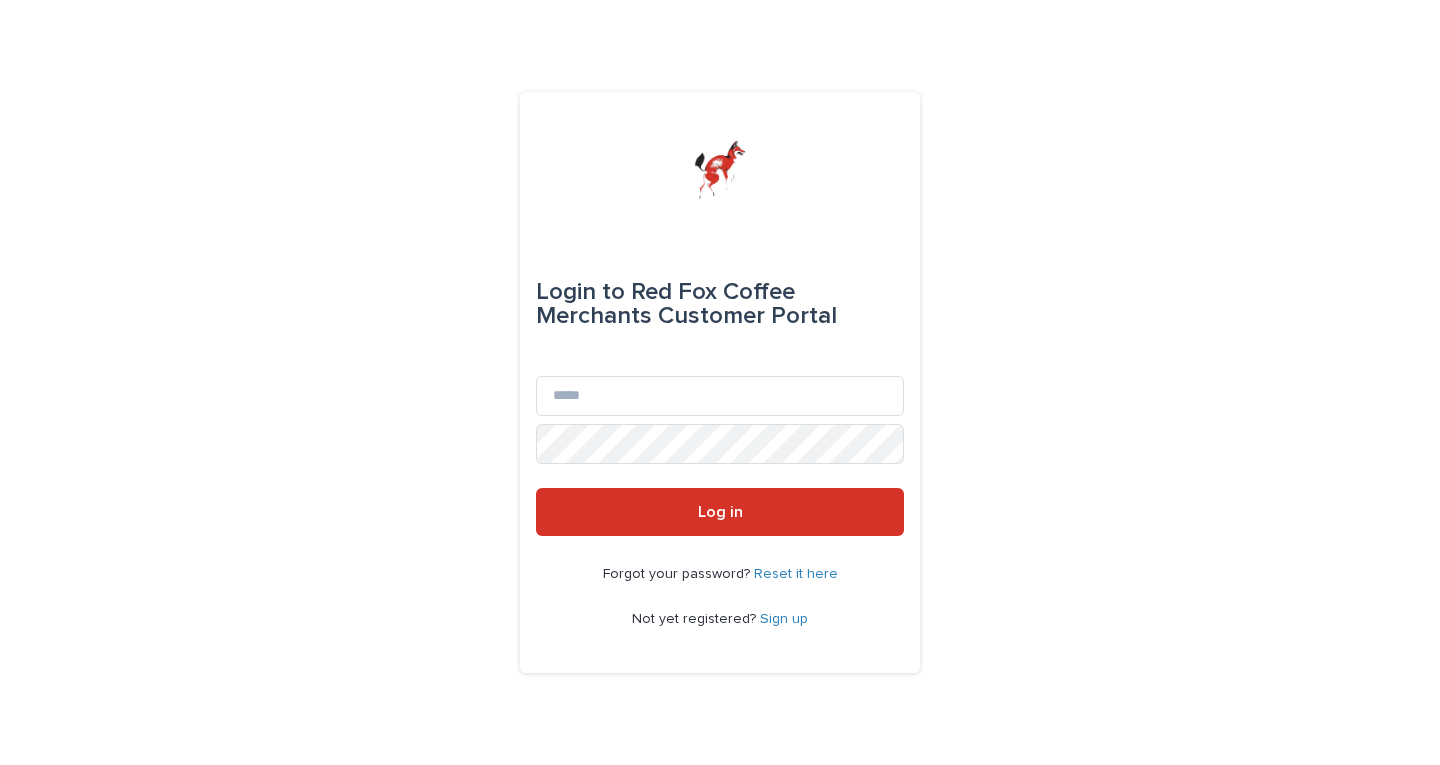 scroll, scrollTop: 0, scrollLeft: 0, axis: both 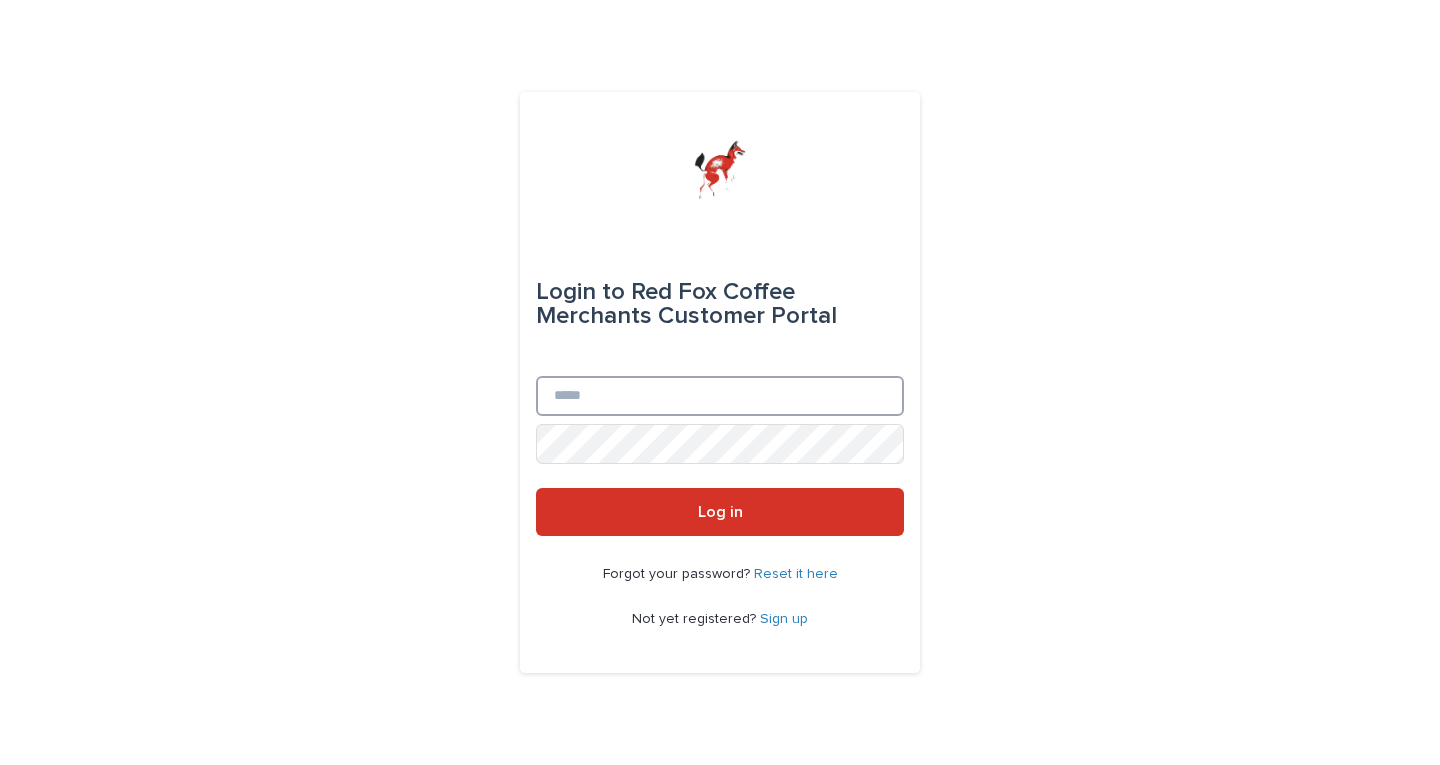 click on "Email" at bounding box center [720, 396] 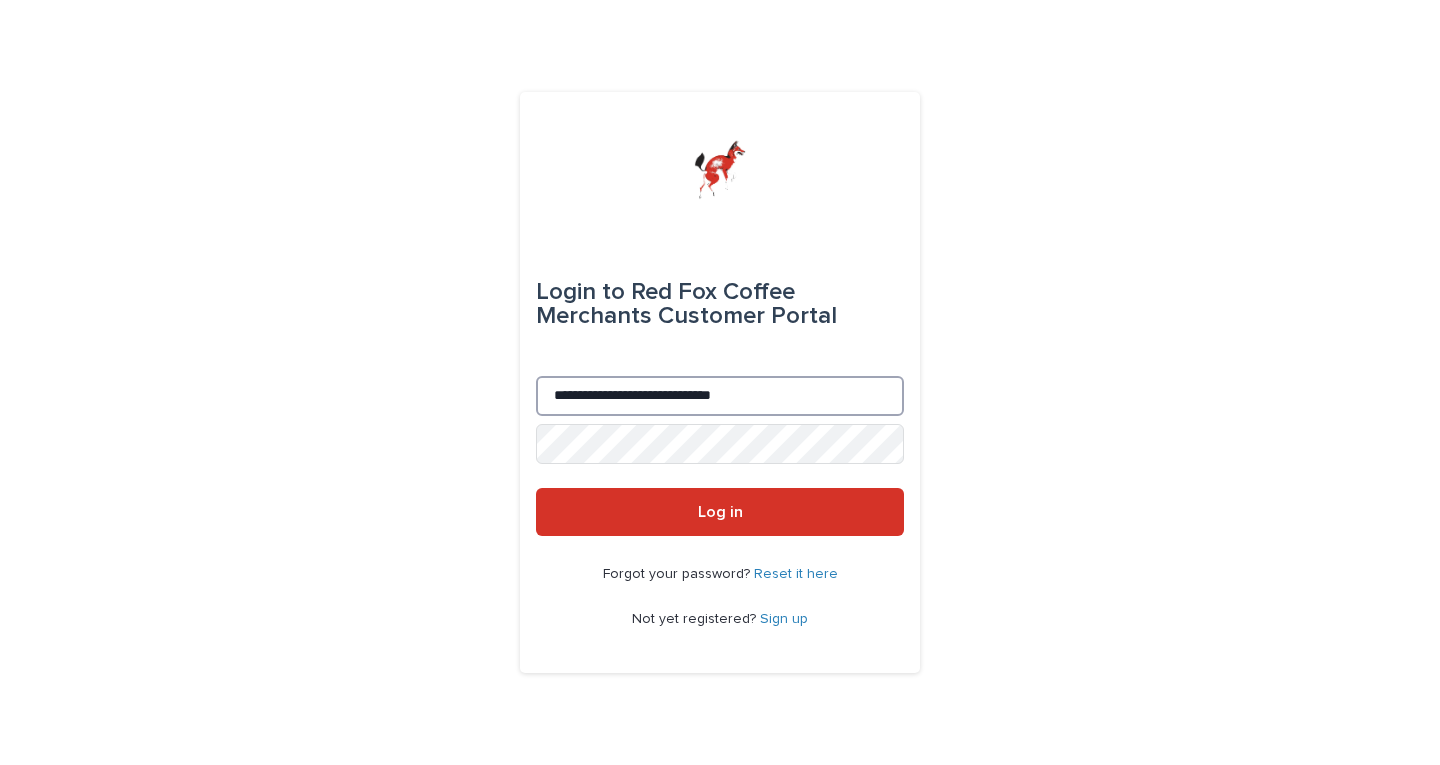 type on "**********" 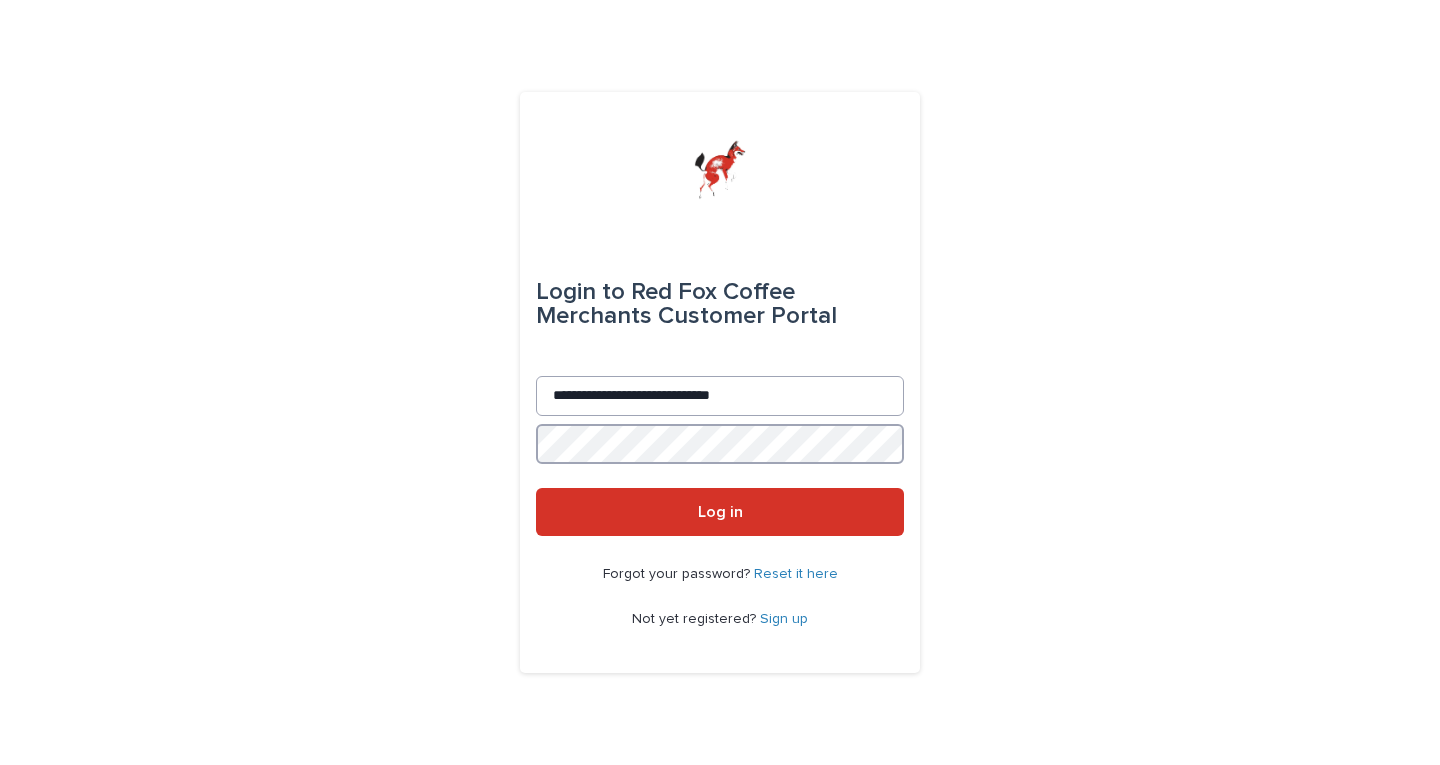 click on "Log in" at bounding box center (720, 512) 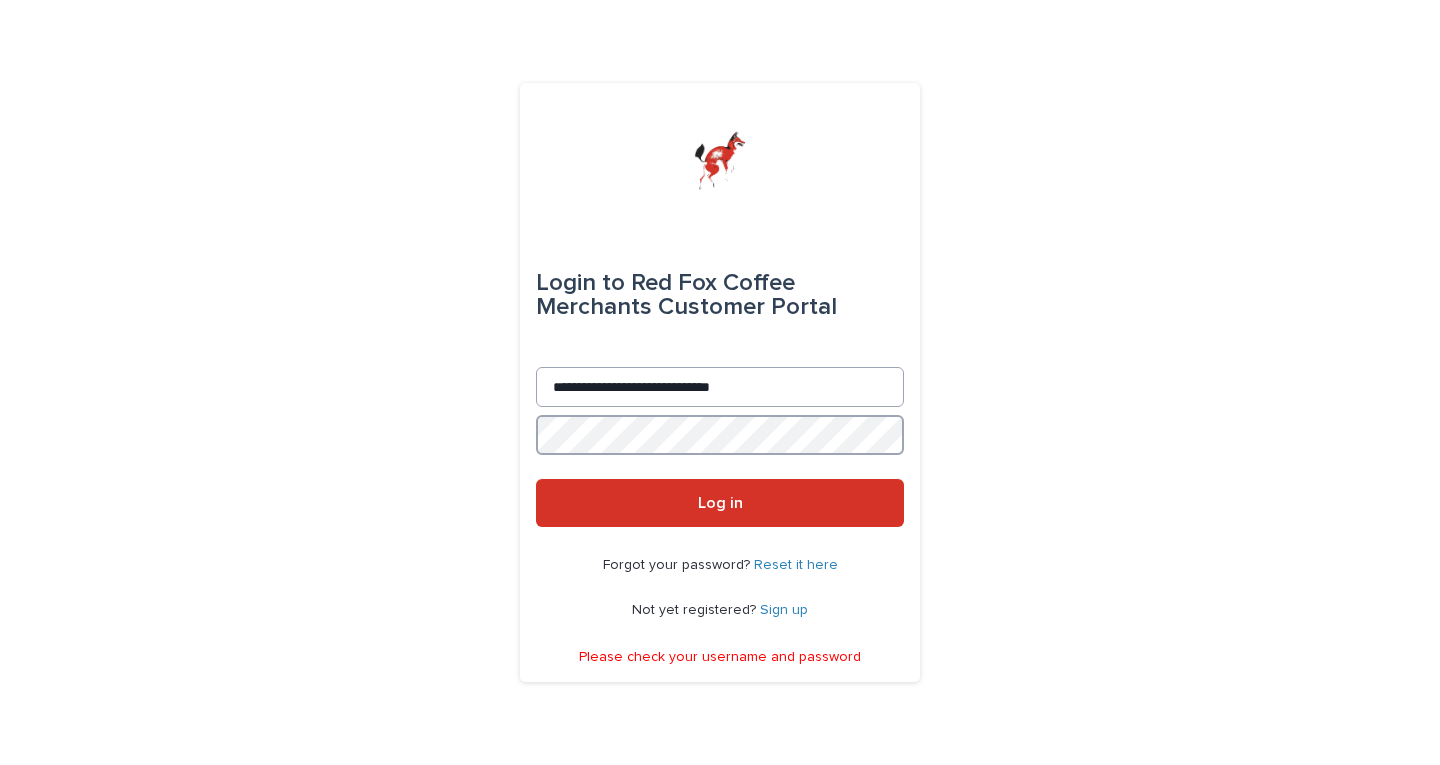click on "Log in" at bounding box center (720, 503) 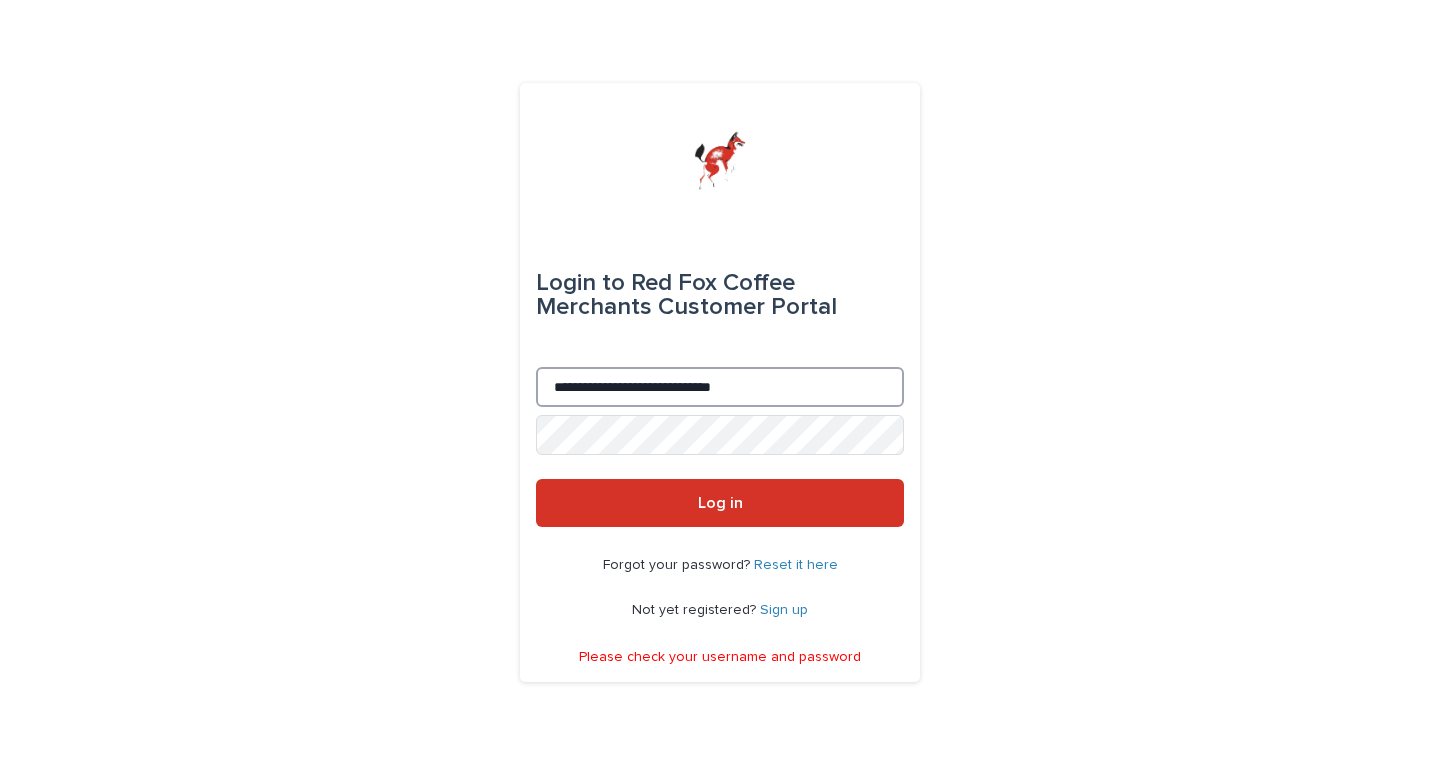 click on "**********" at bounding box center (720, 387) 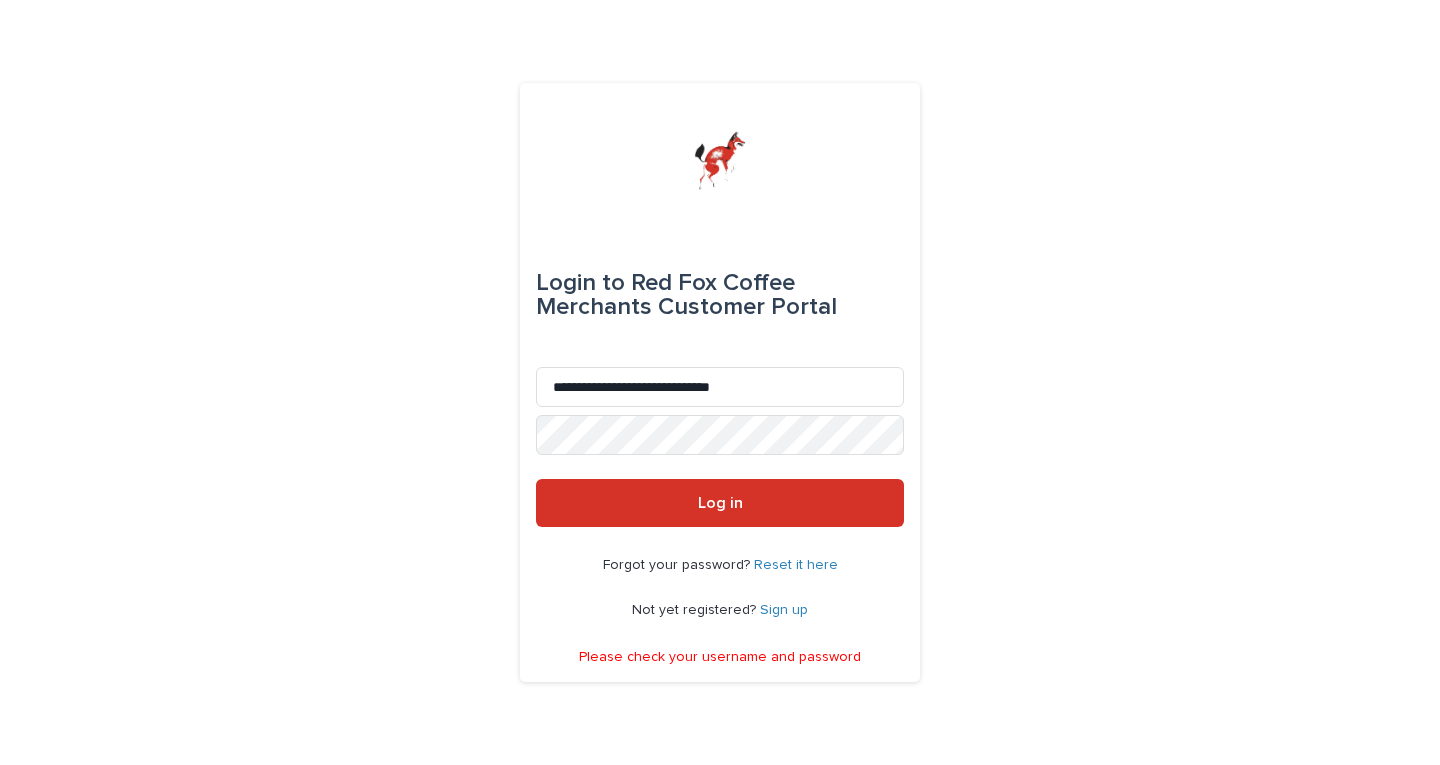 click on "Reset it here" at bounding box center [796, 565] 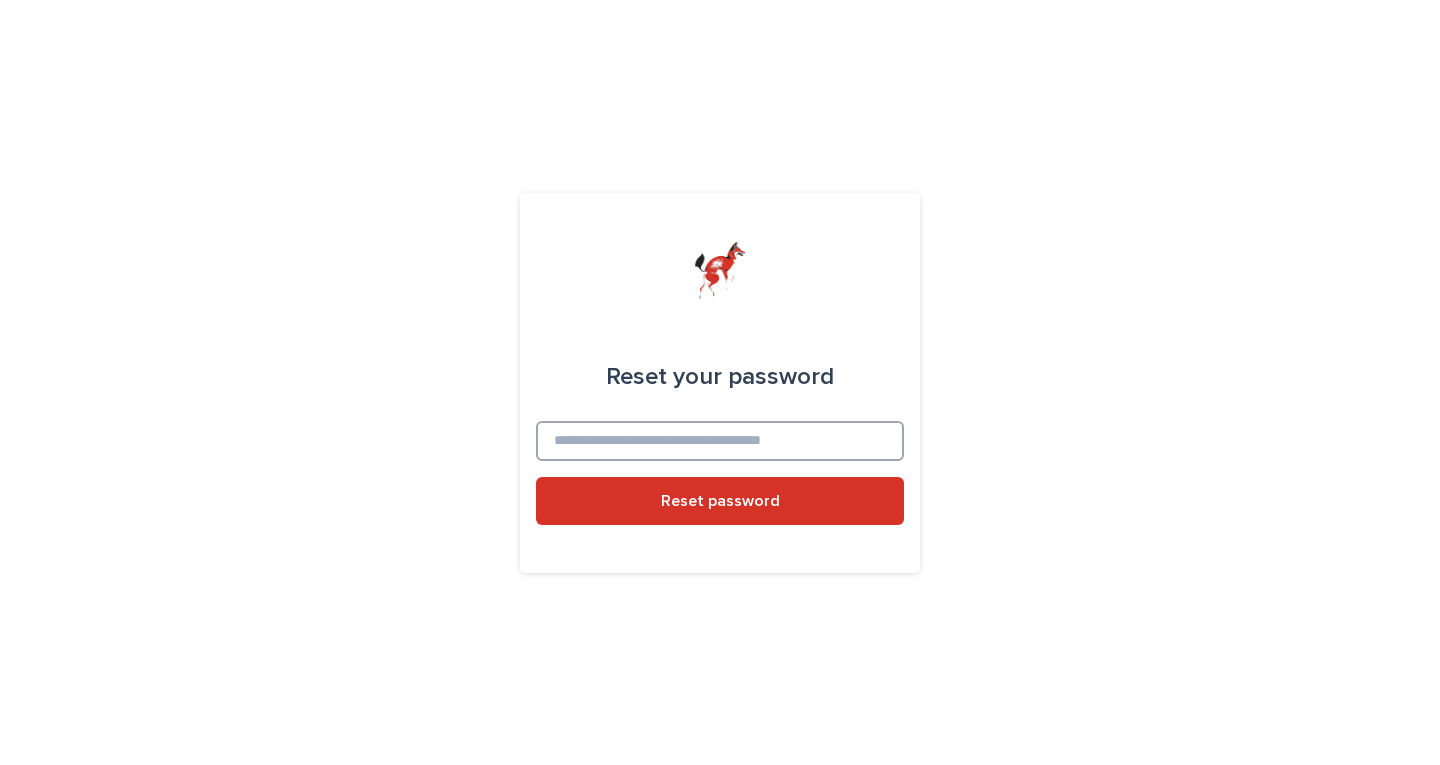 click at bounding box center (720, 441) 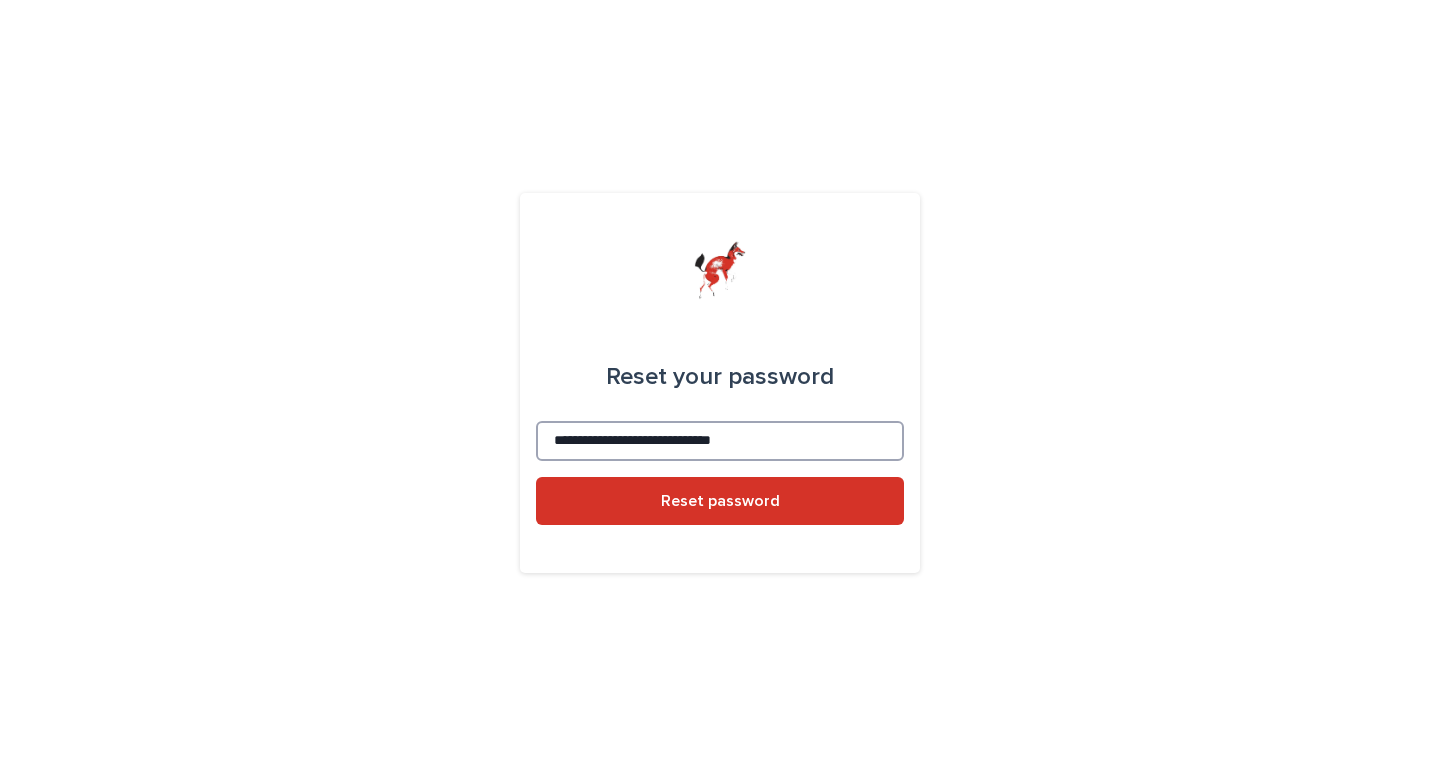 click on "Reset password" at bounding box center [720, 501] 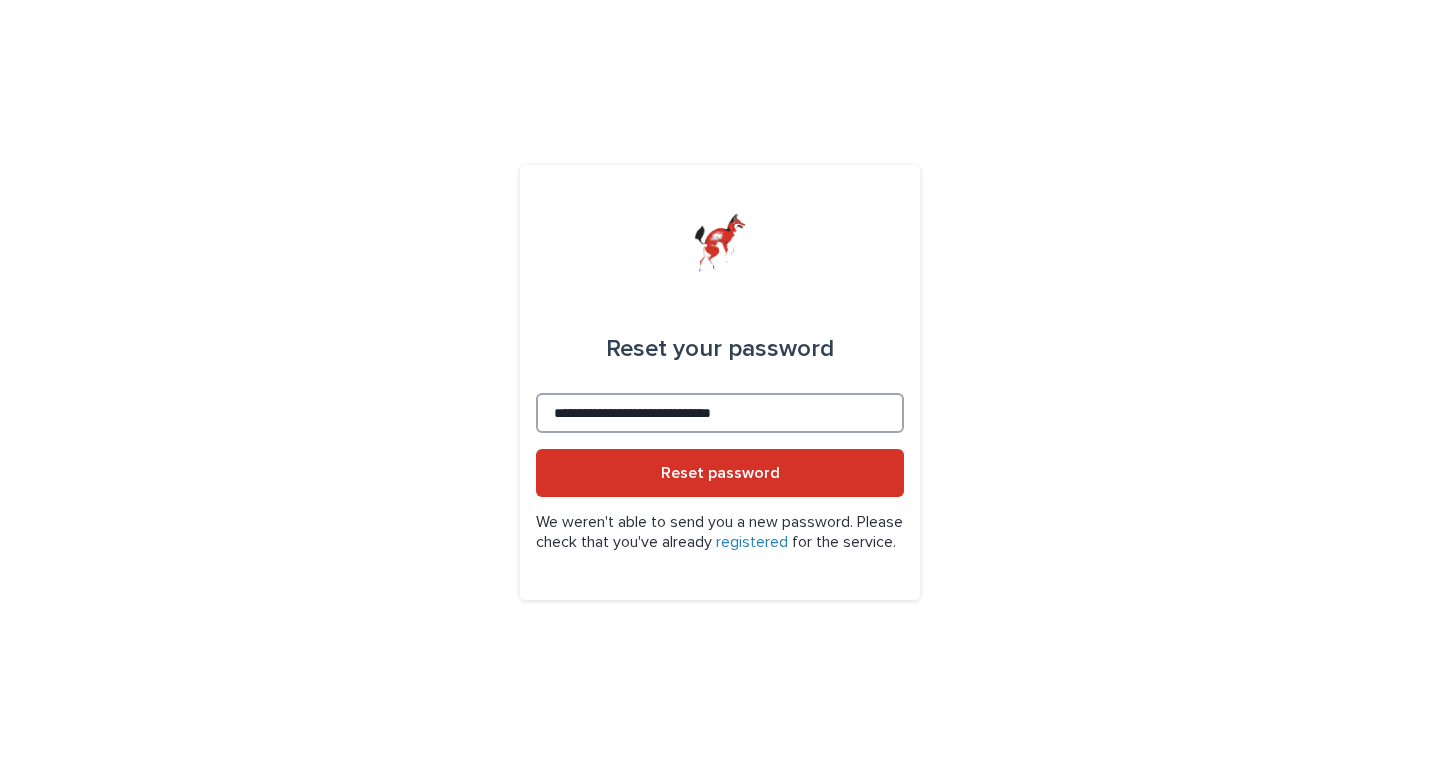drag, startPoint x: 600, startPoint y: 401, endPoint x: 534, endPoint y: 397, distance: 66.1211 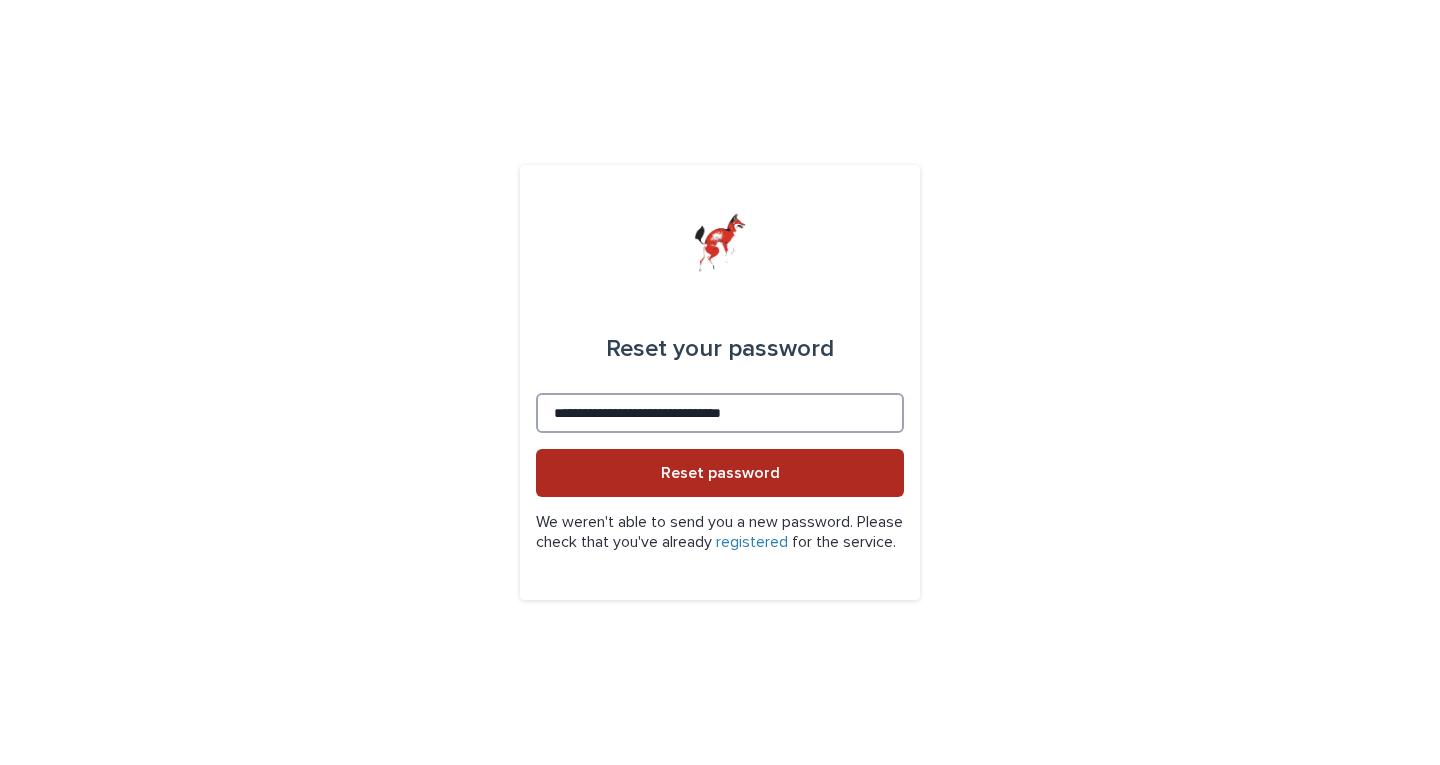 type on "**********" 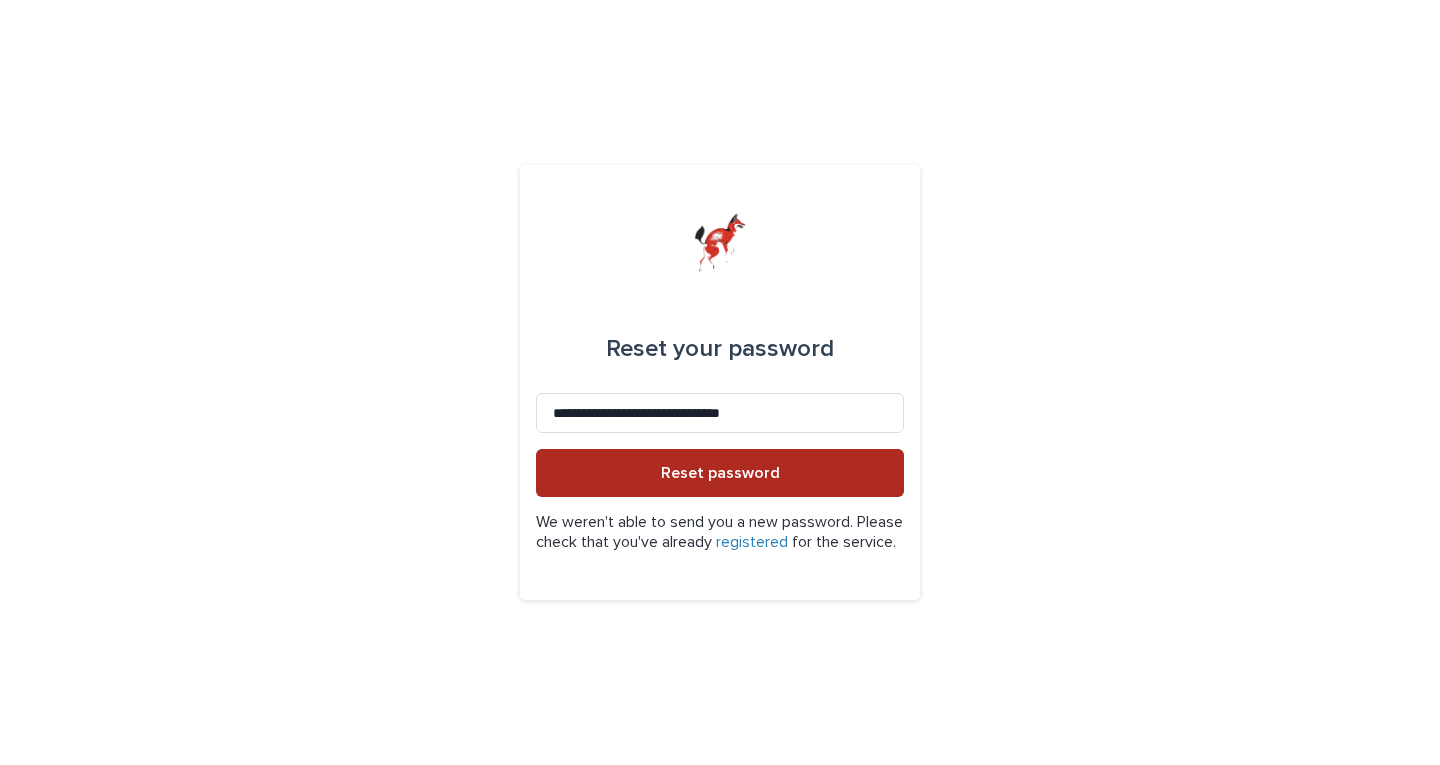 click on "Reset password" at bounding box center [720, 473] 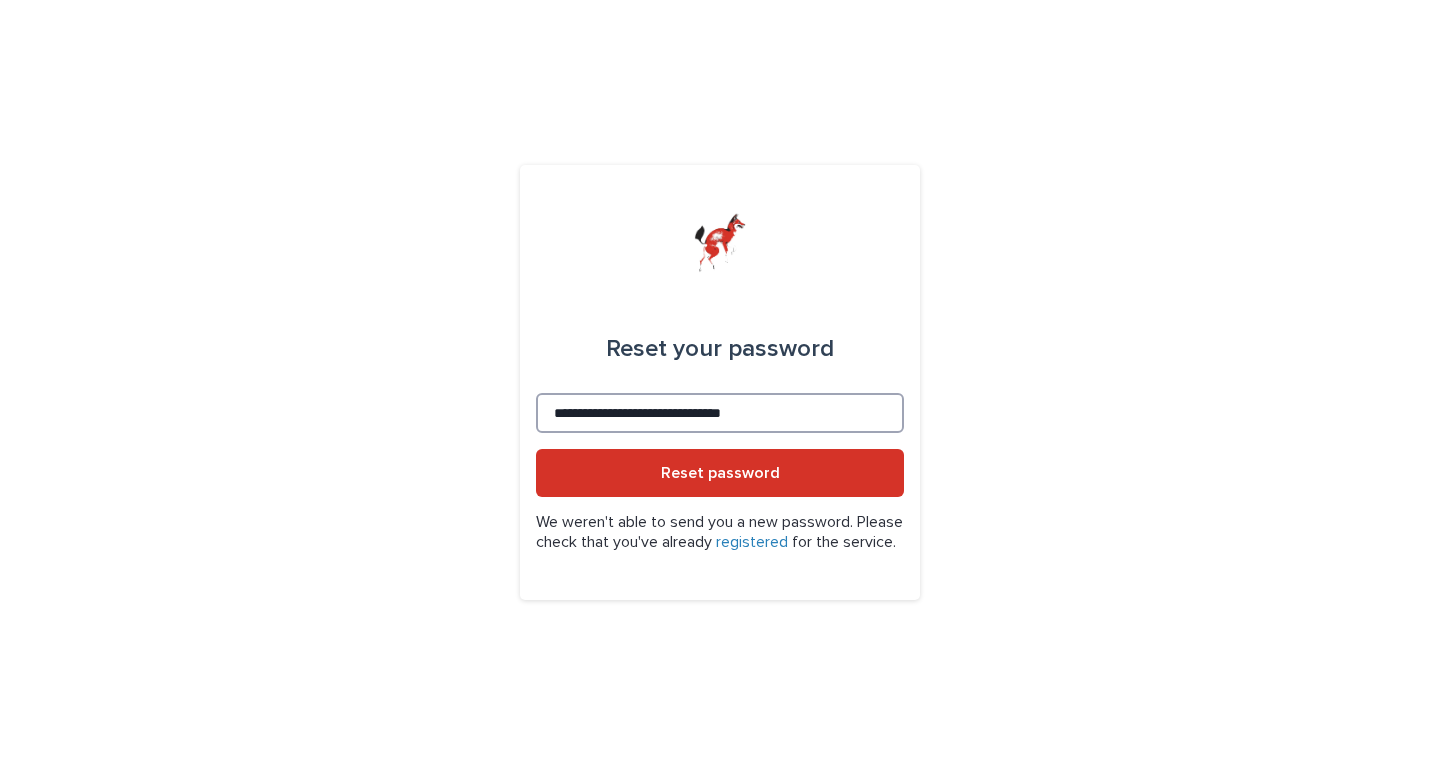 drag, startPoint x: 665, startPoint y: 399, endPoint x: 781, endPoint y: 403, distance: 116.06895 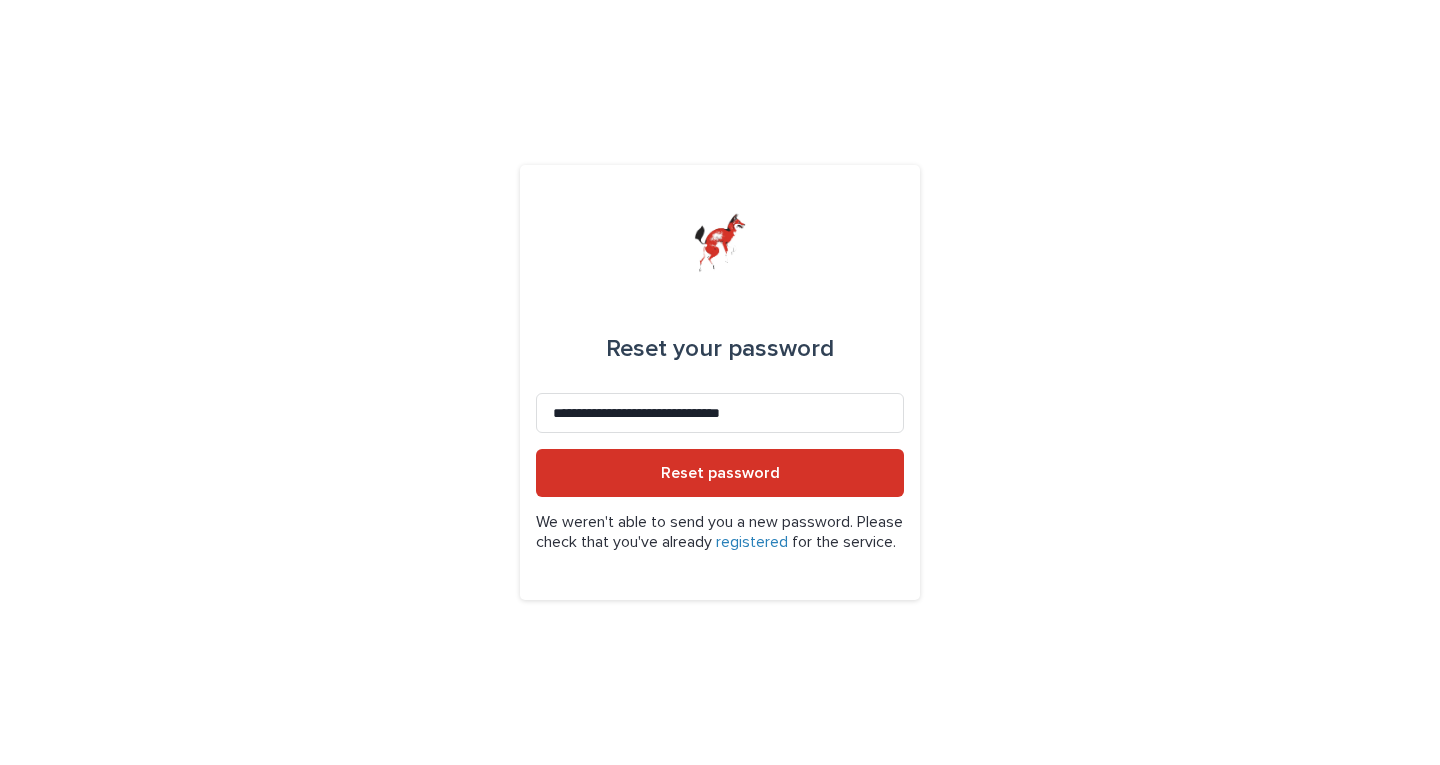 click on "registered" at bounding box center [752, 542] 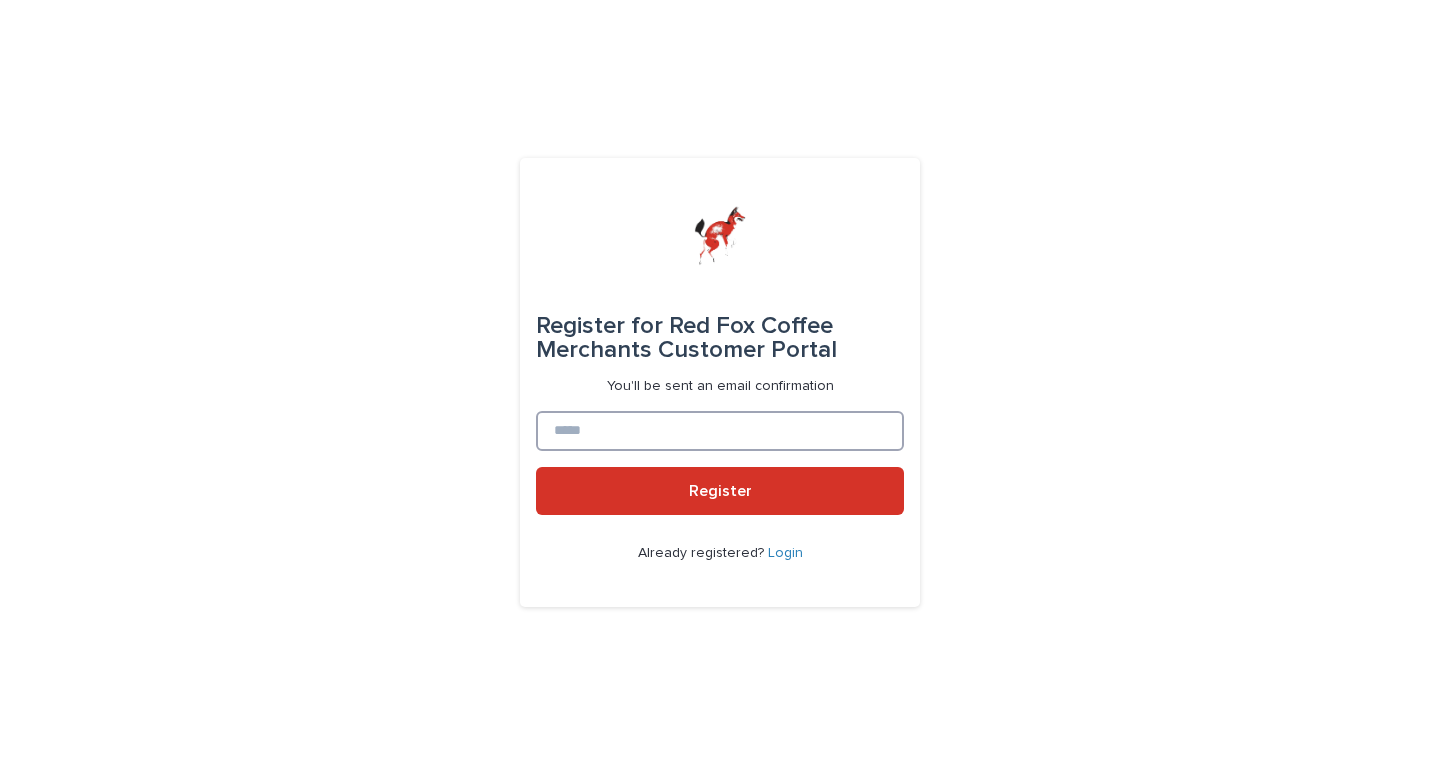 click at bounding box center [720, 431] 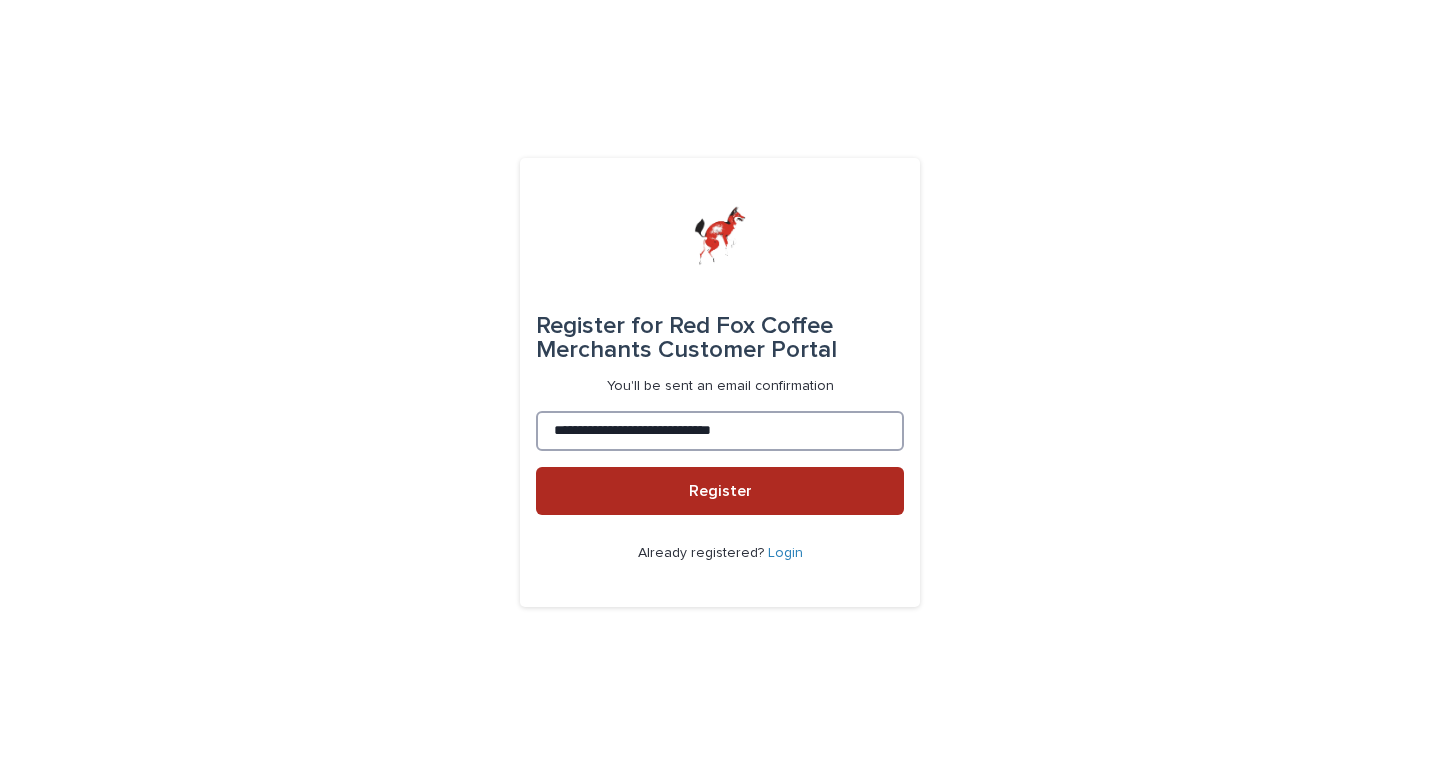 type on "**********" 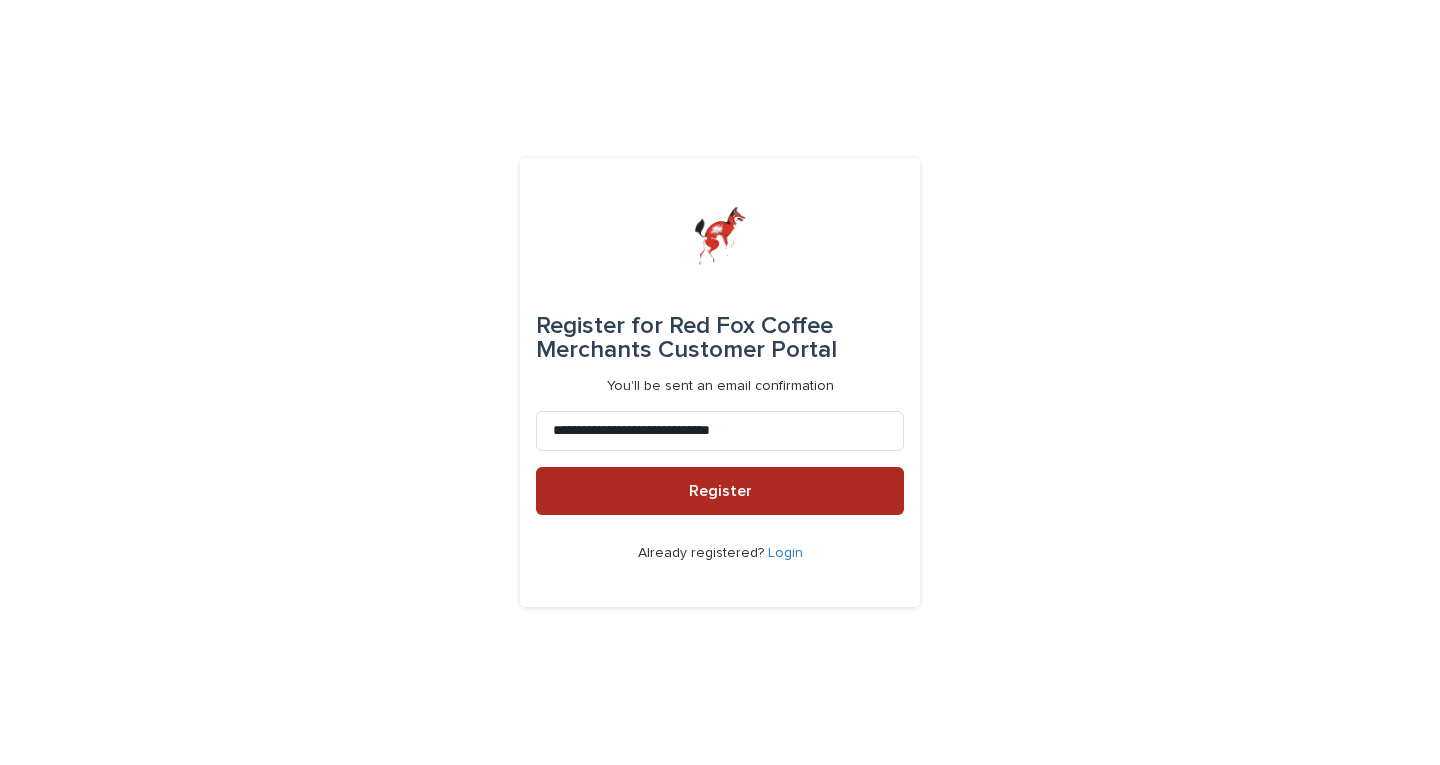 click on "Register" at bounding box center [720, 491] 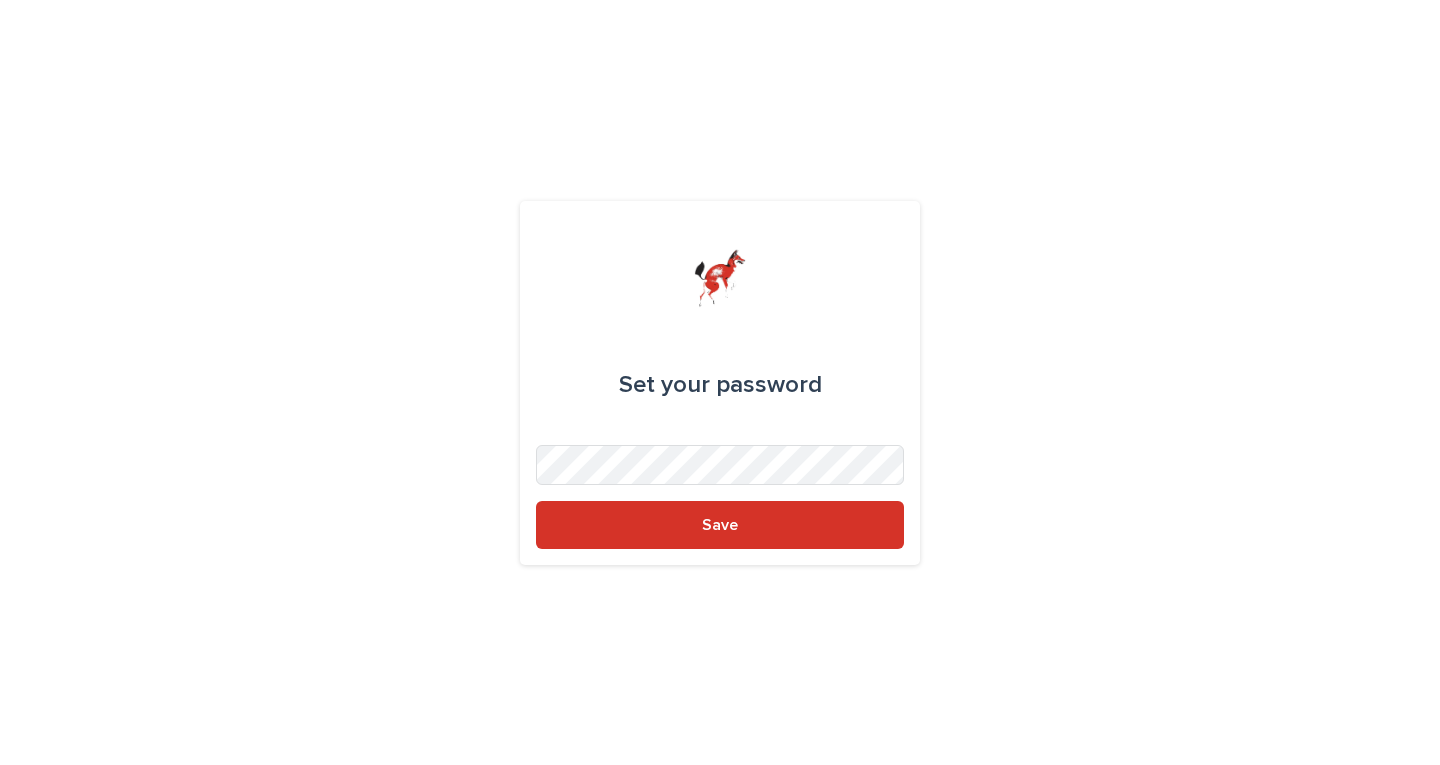 scroll, scrollTop: 0, scrollLeft: 0, axis: both 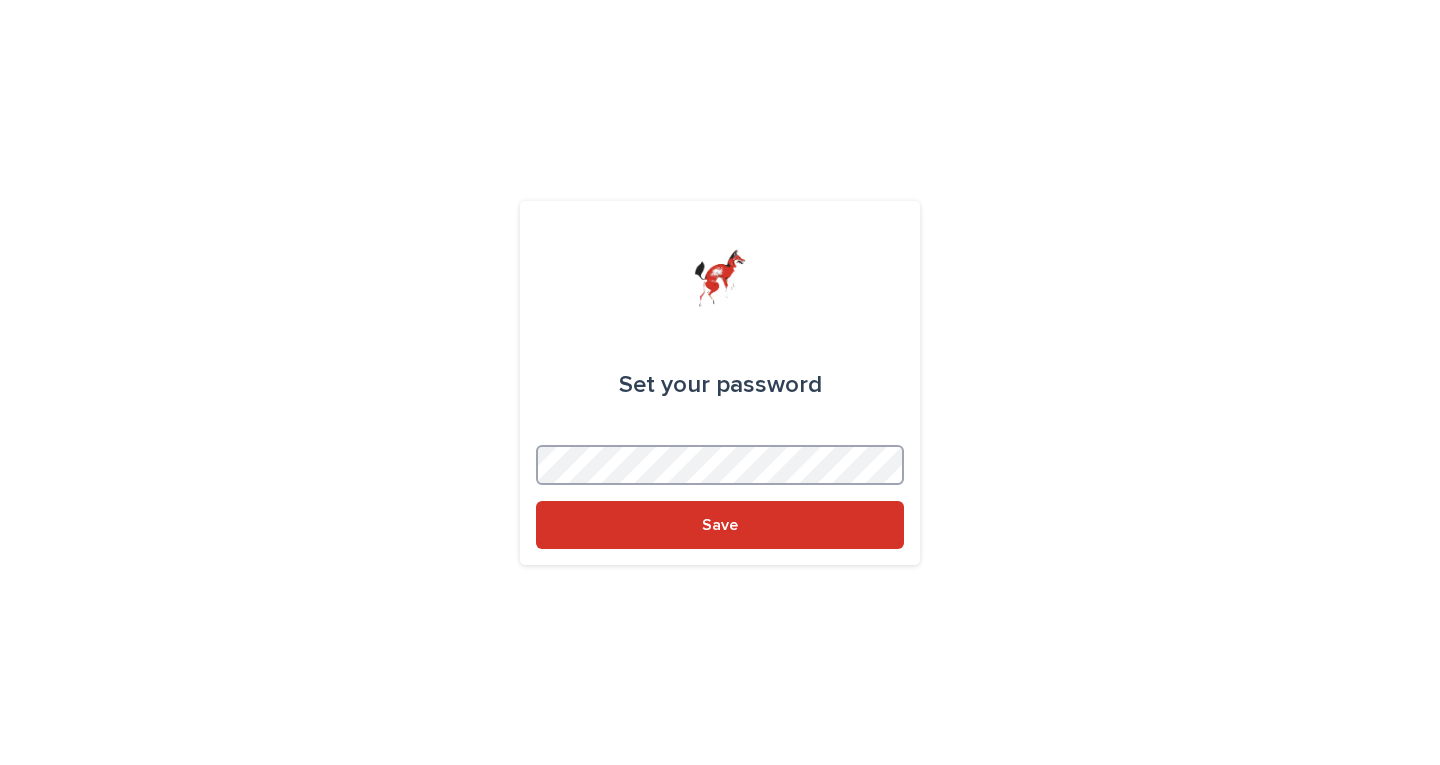 click on "Save" at bounding box center [720, 525] 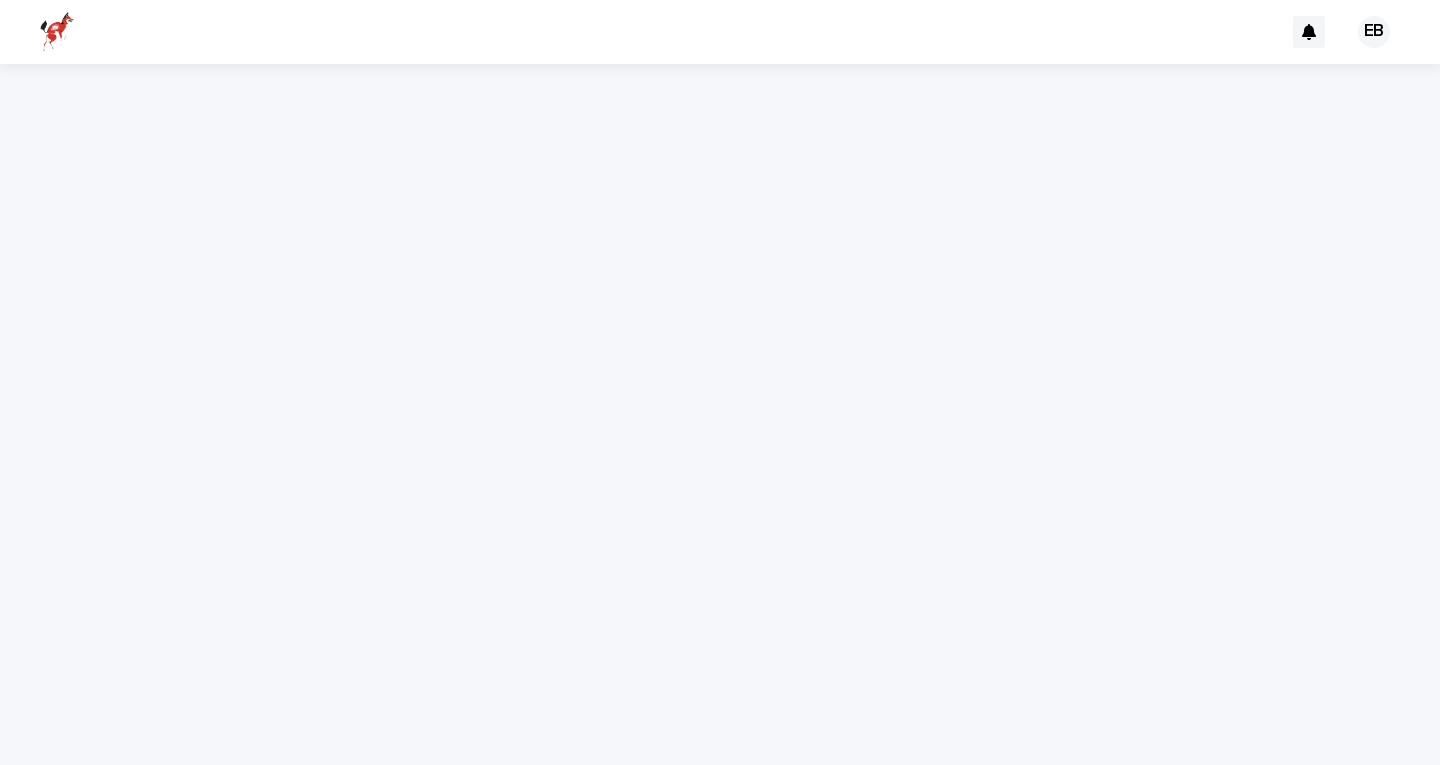 scroll, scrollTop: 0, scrollLeft: 0, axis: both 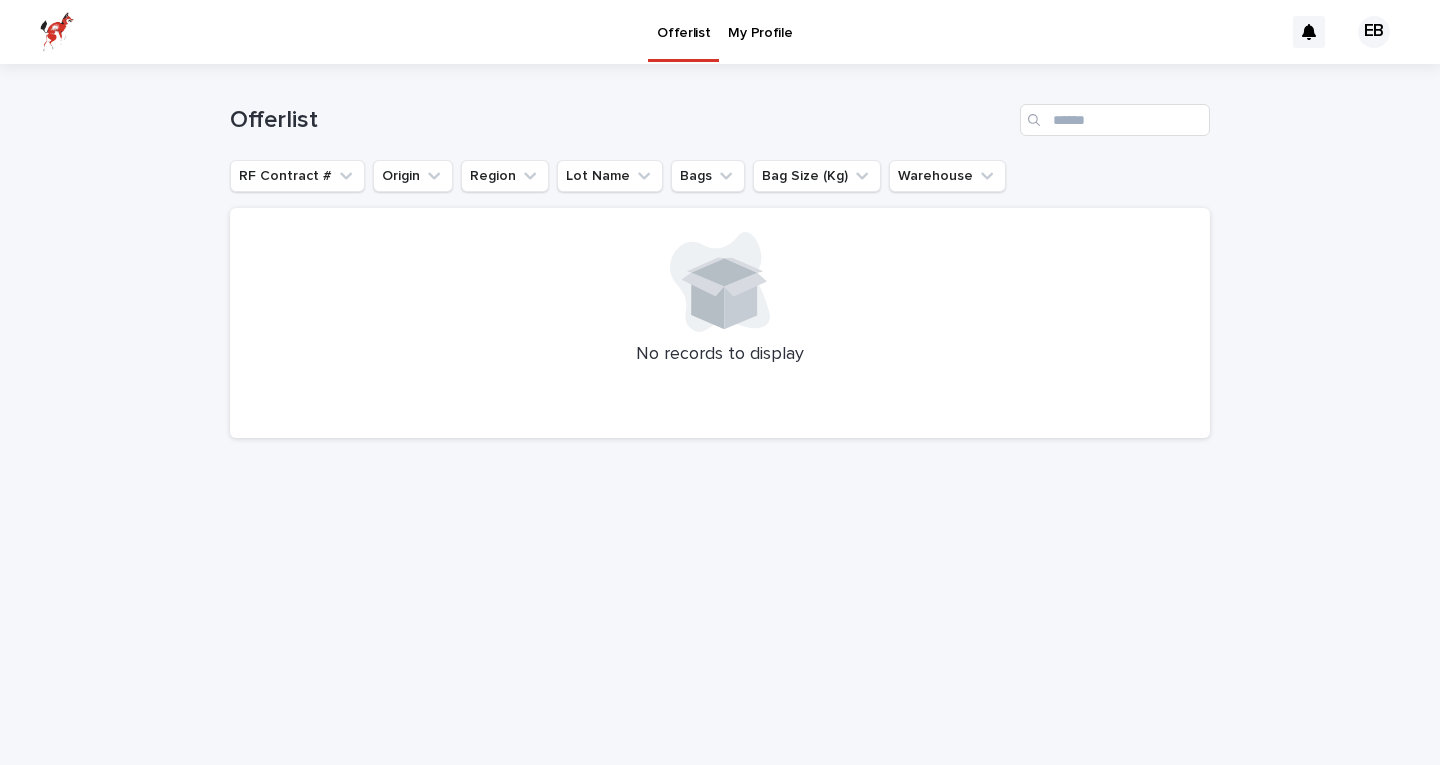 click at bounding box center [57, 32] 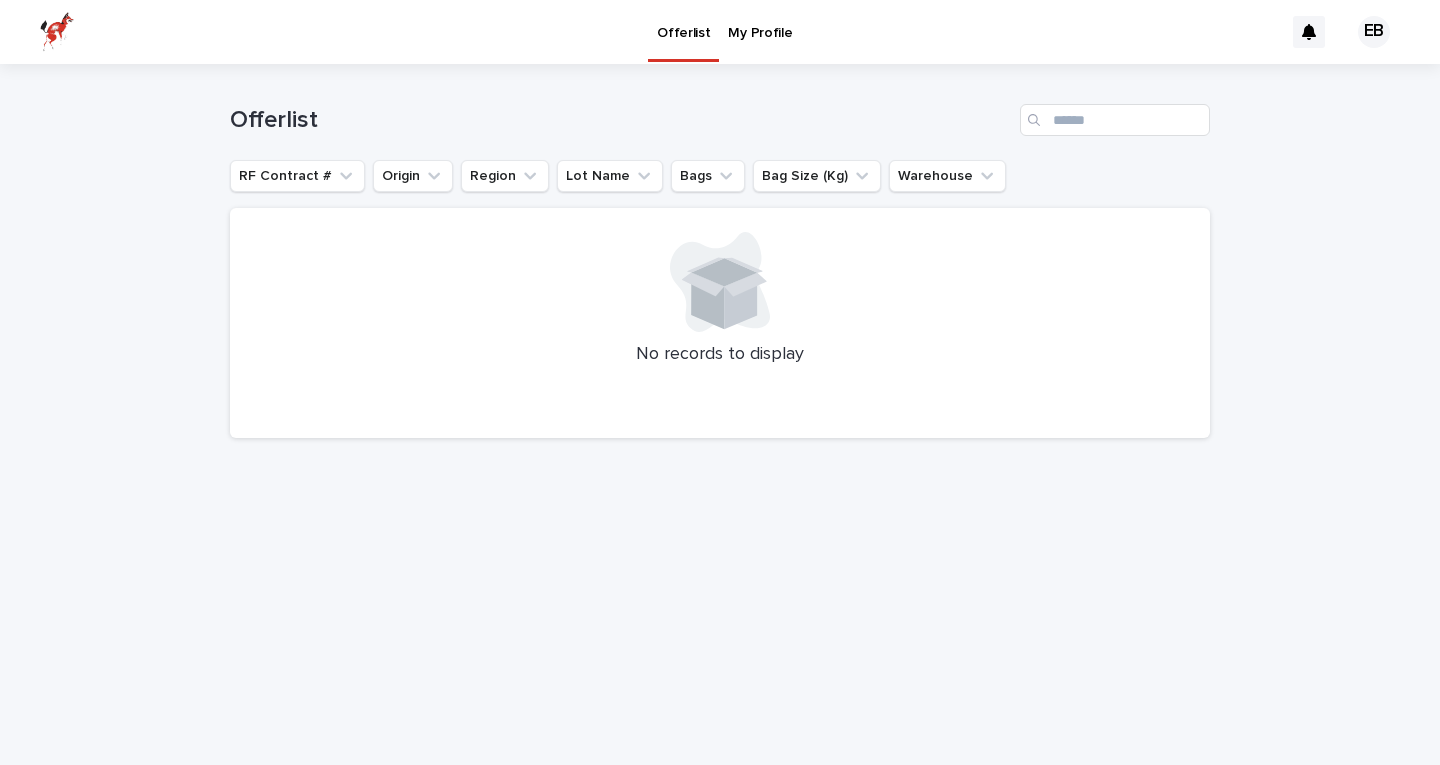 click on "EB" at bounding box center (1367, 32) 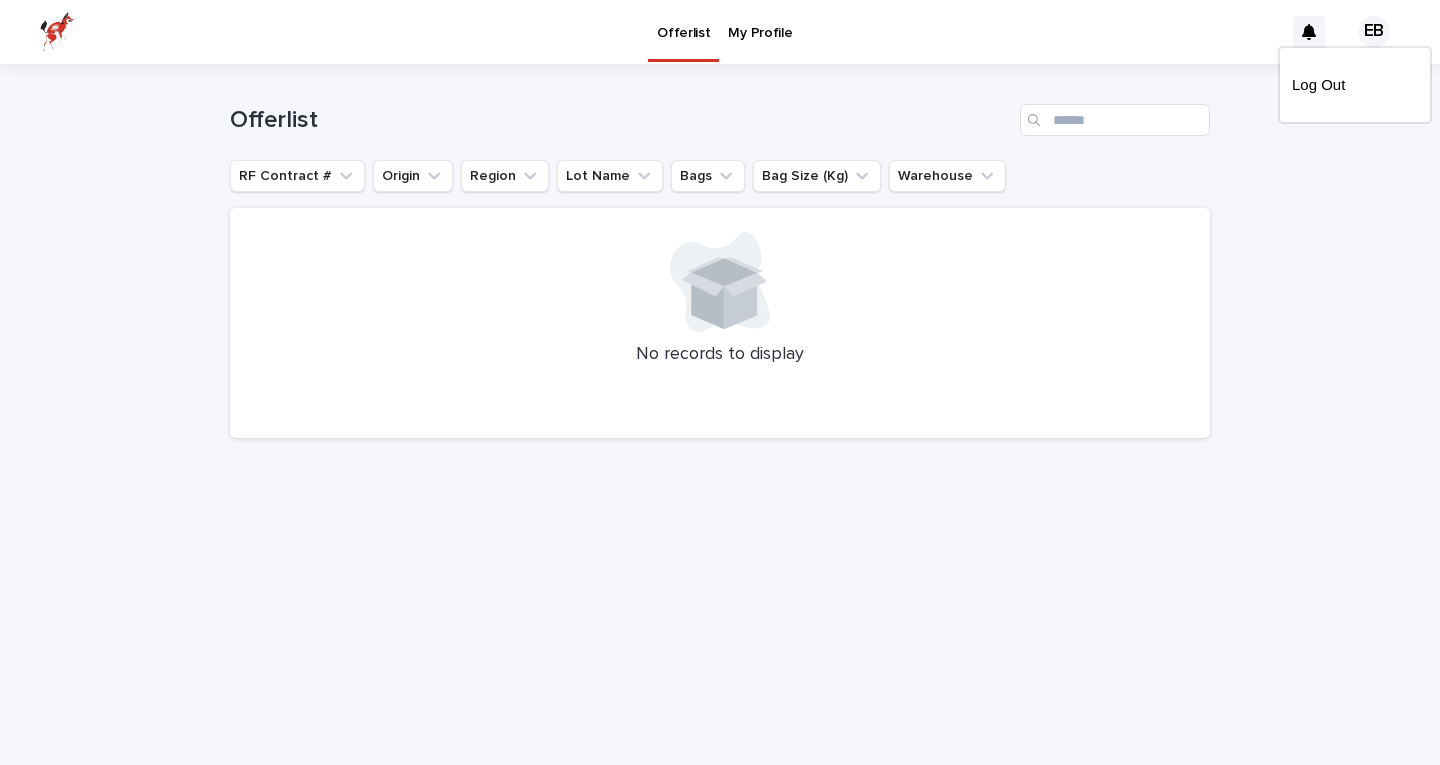 click at bounding box center [720, 32] 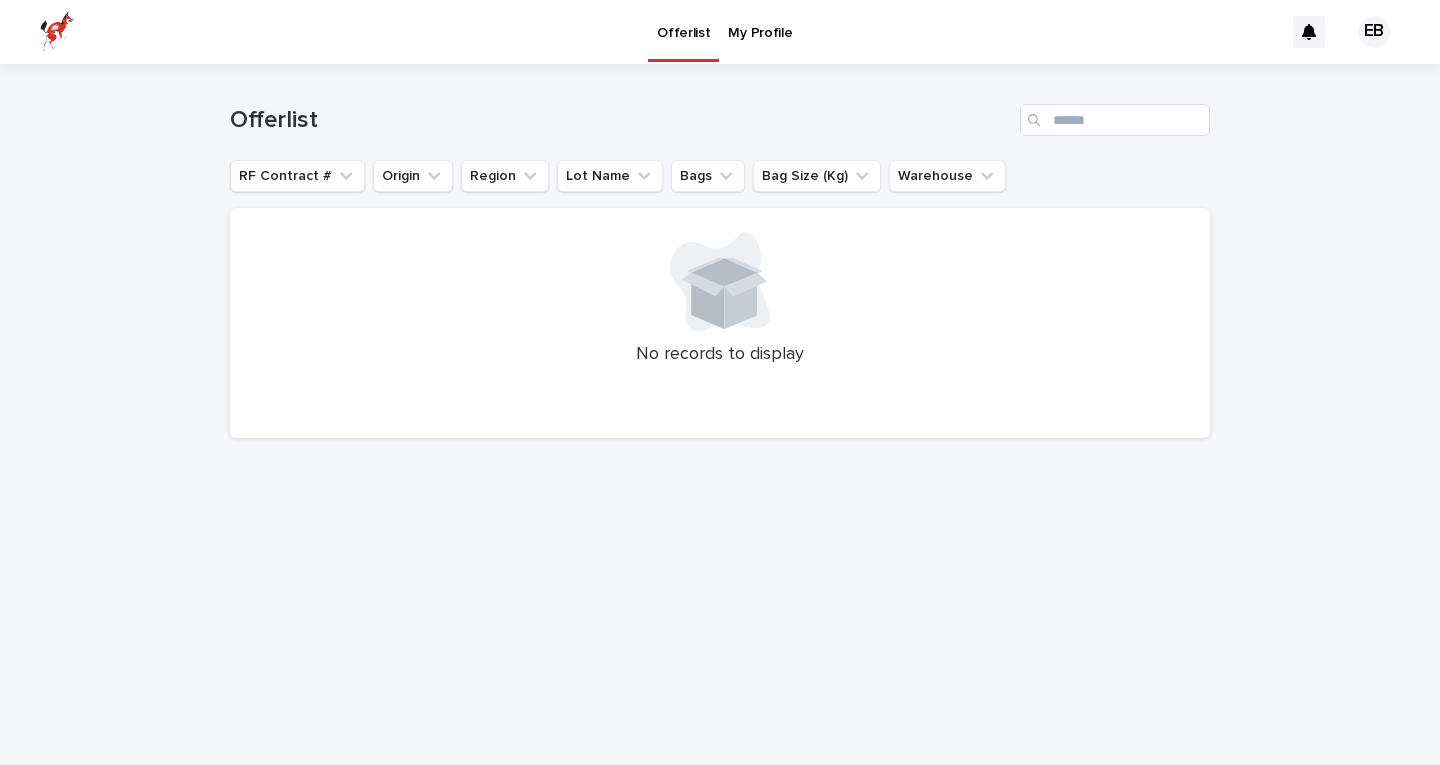 click on "My Profile" at bounding box center (760, 21) 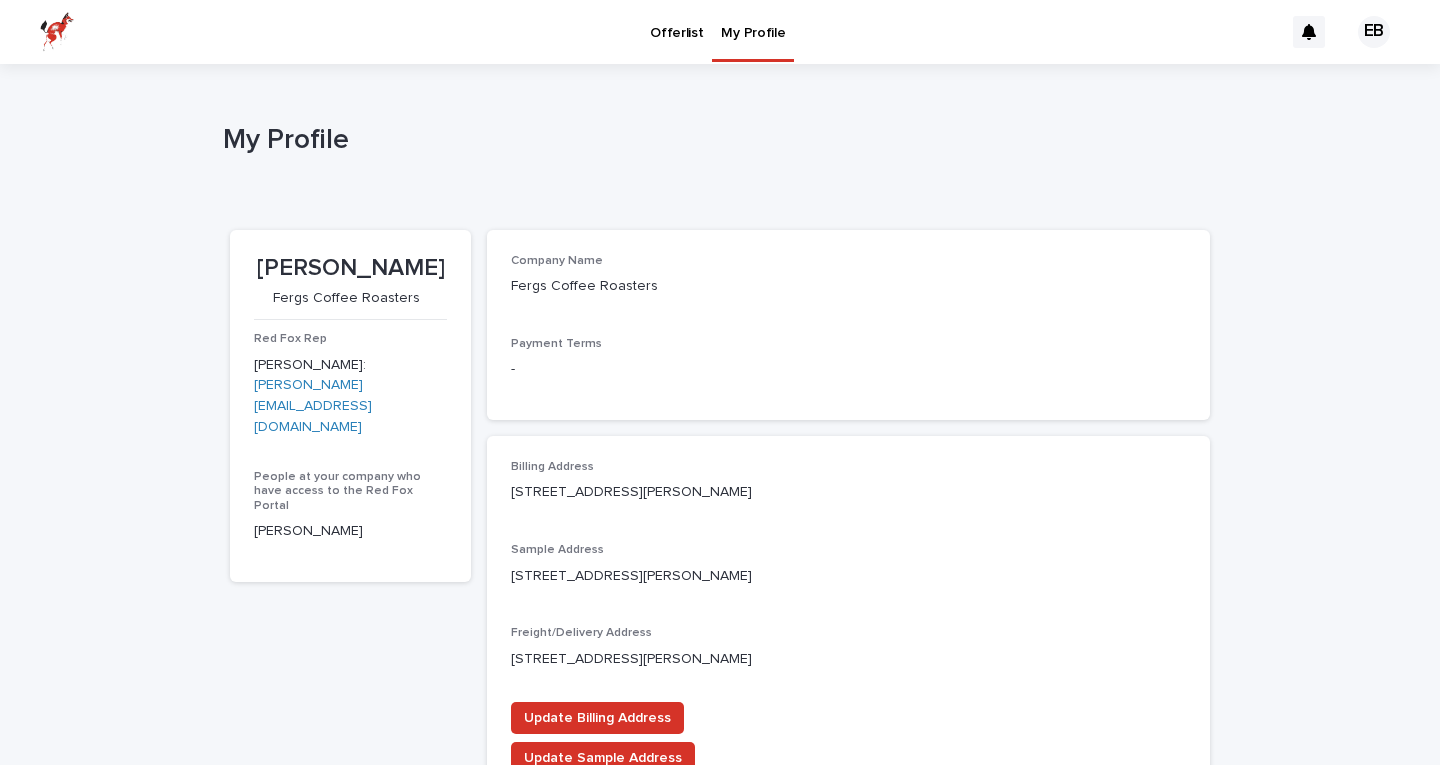 click on "Offerlist" at bounding box center (676, 21) 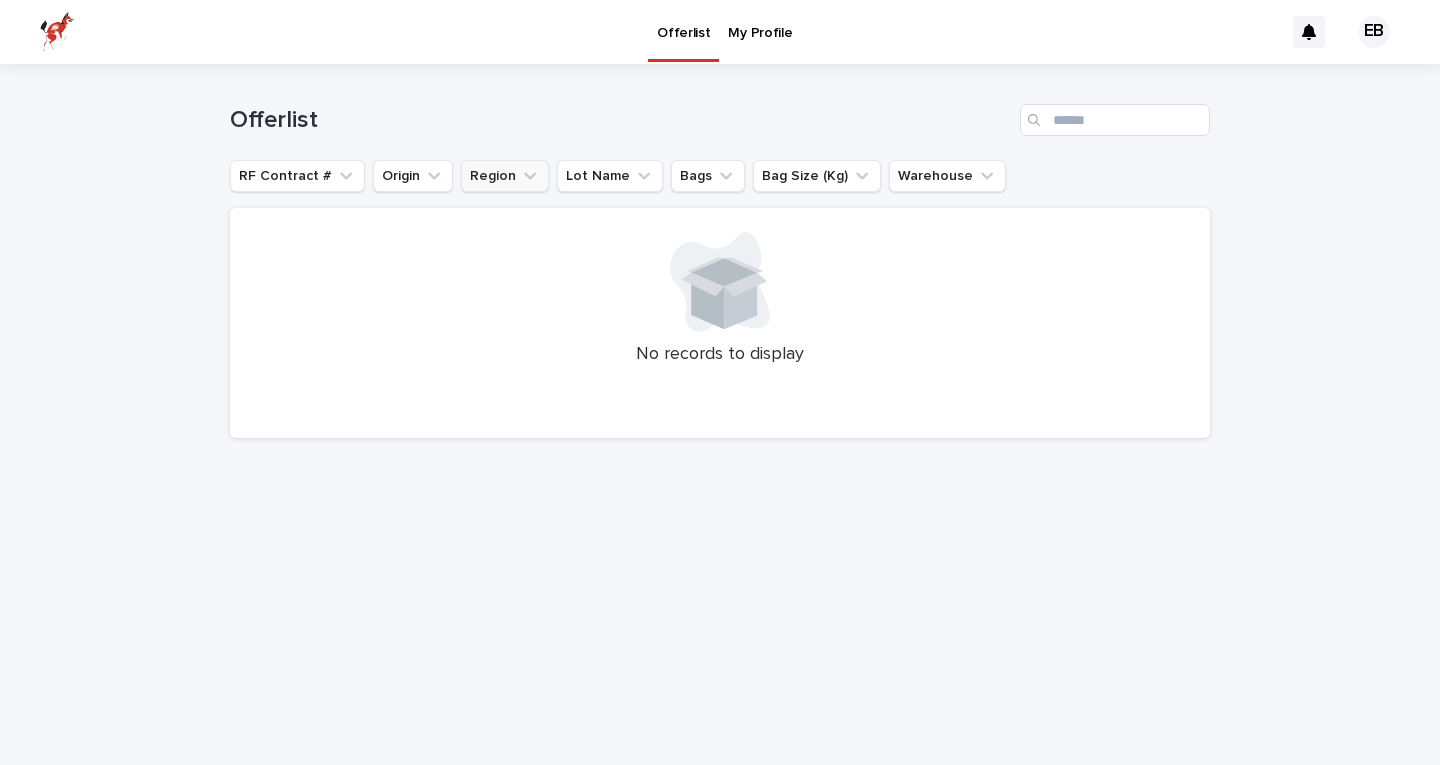 click 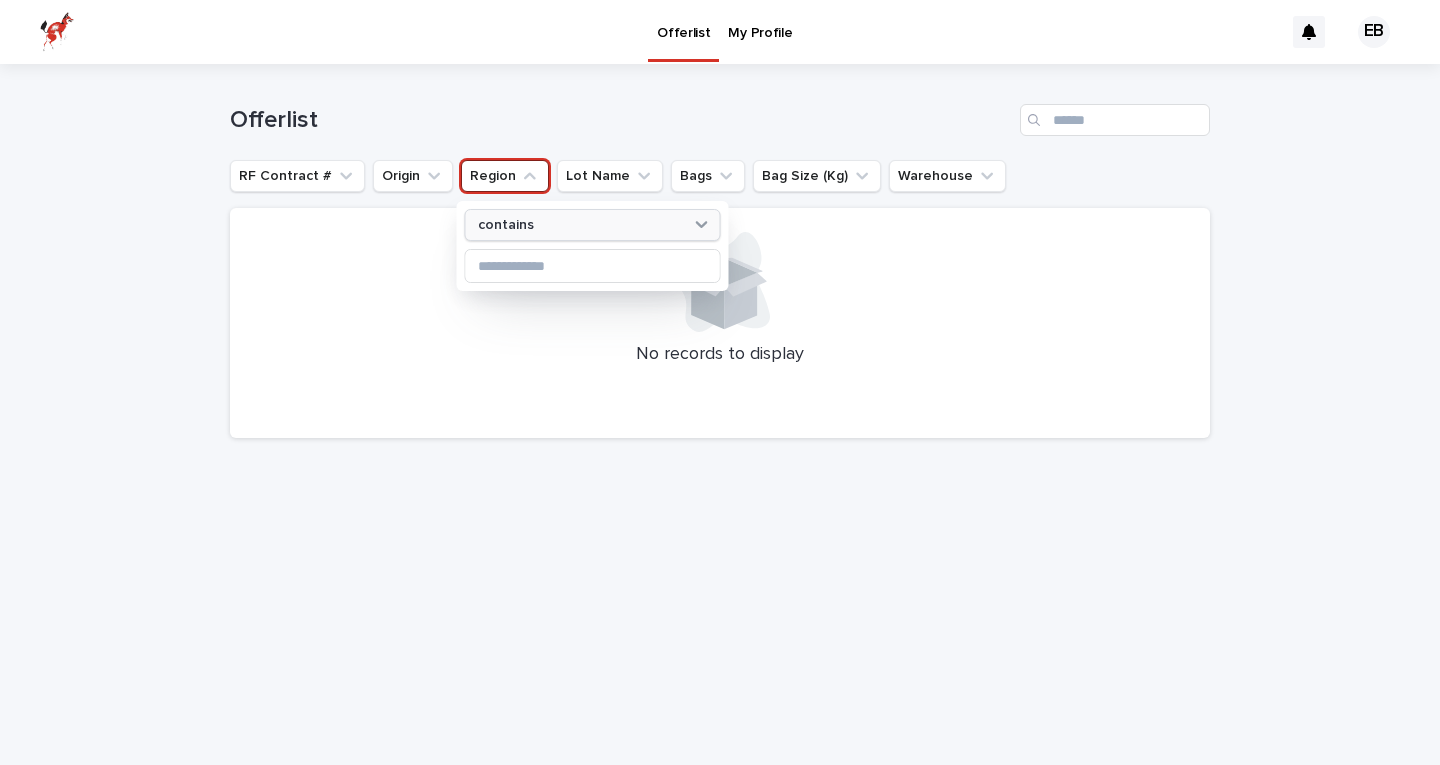 click on "contains" at bounding box center [580, 225] 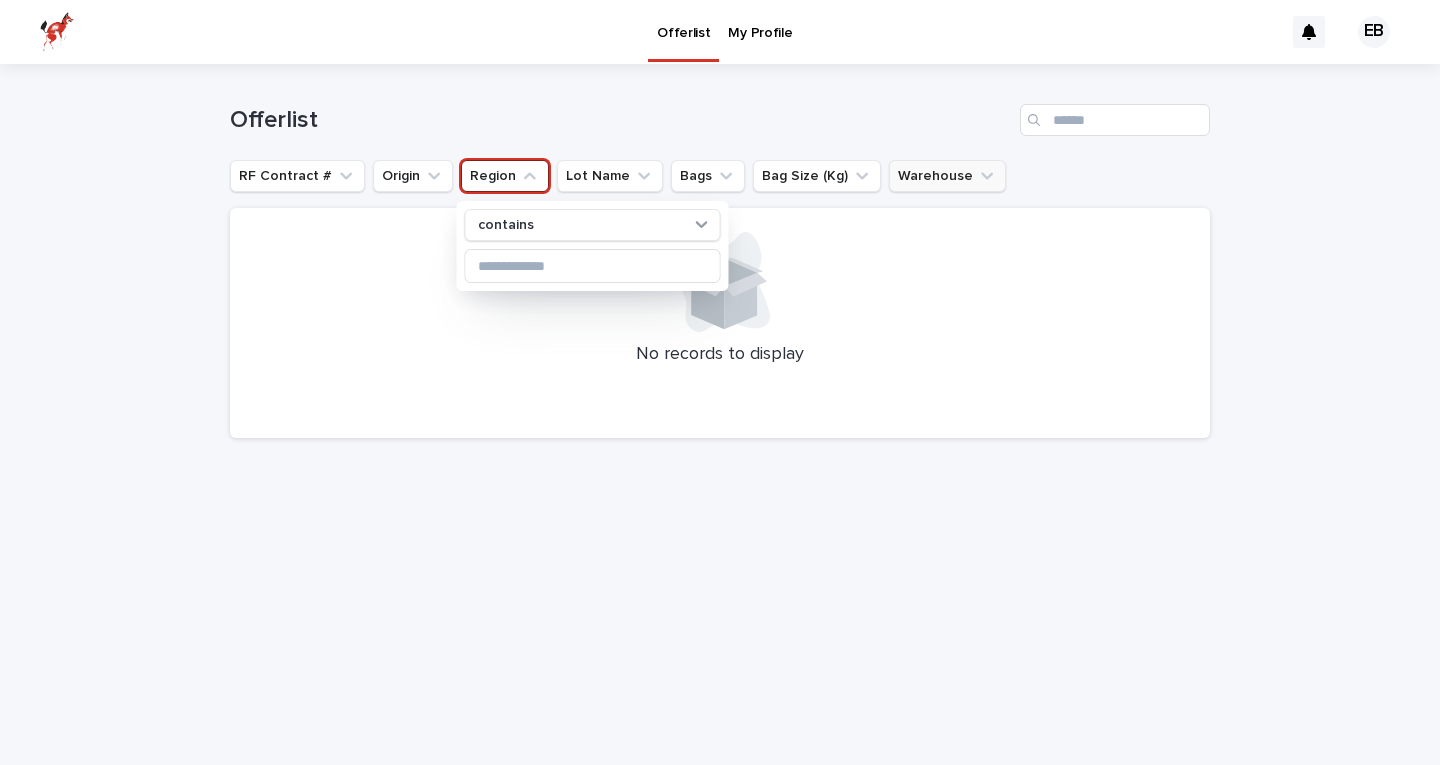 click on "Warehouse" at bounding box center (947, 176) 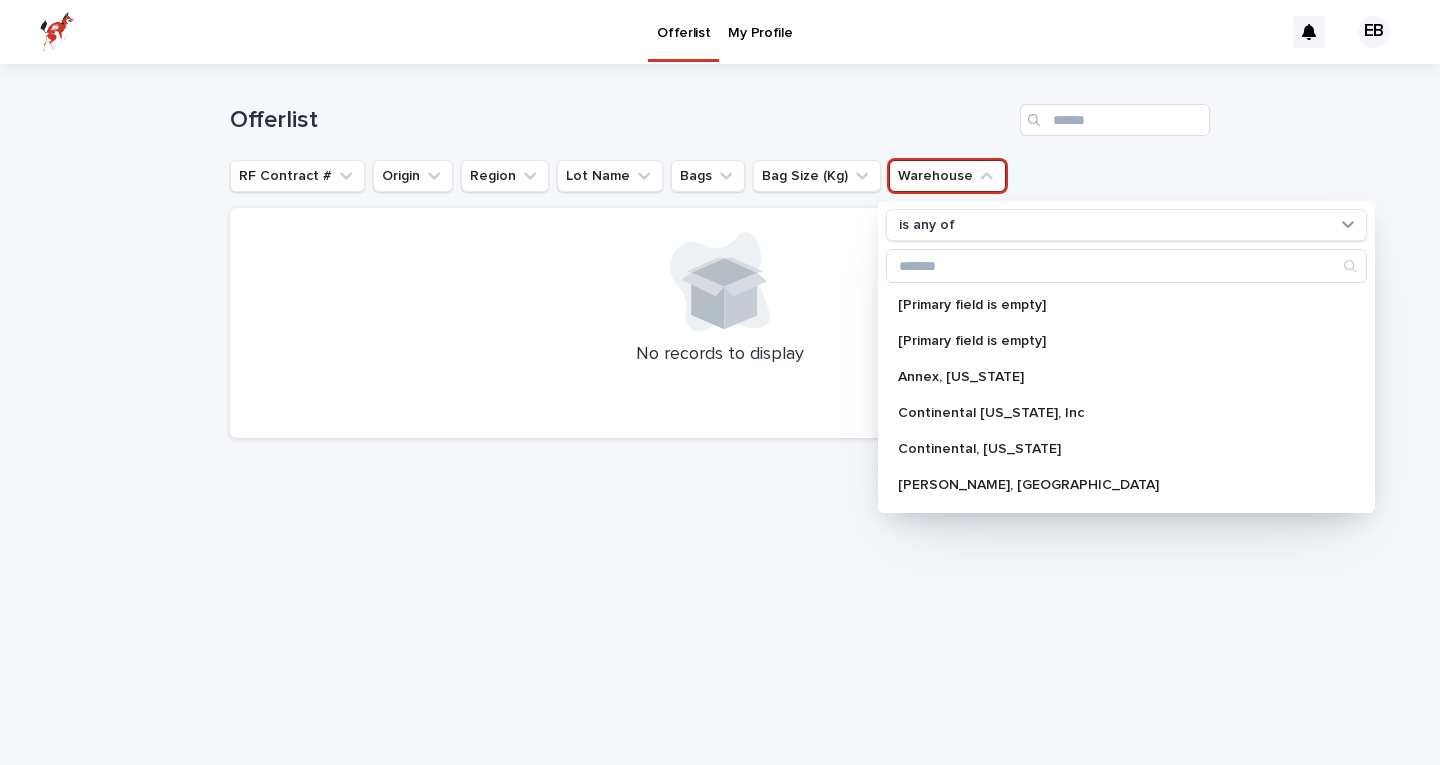click on "Warehouse" at bounding box center [947, 176] 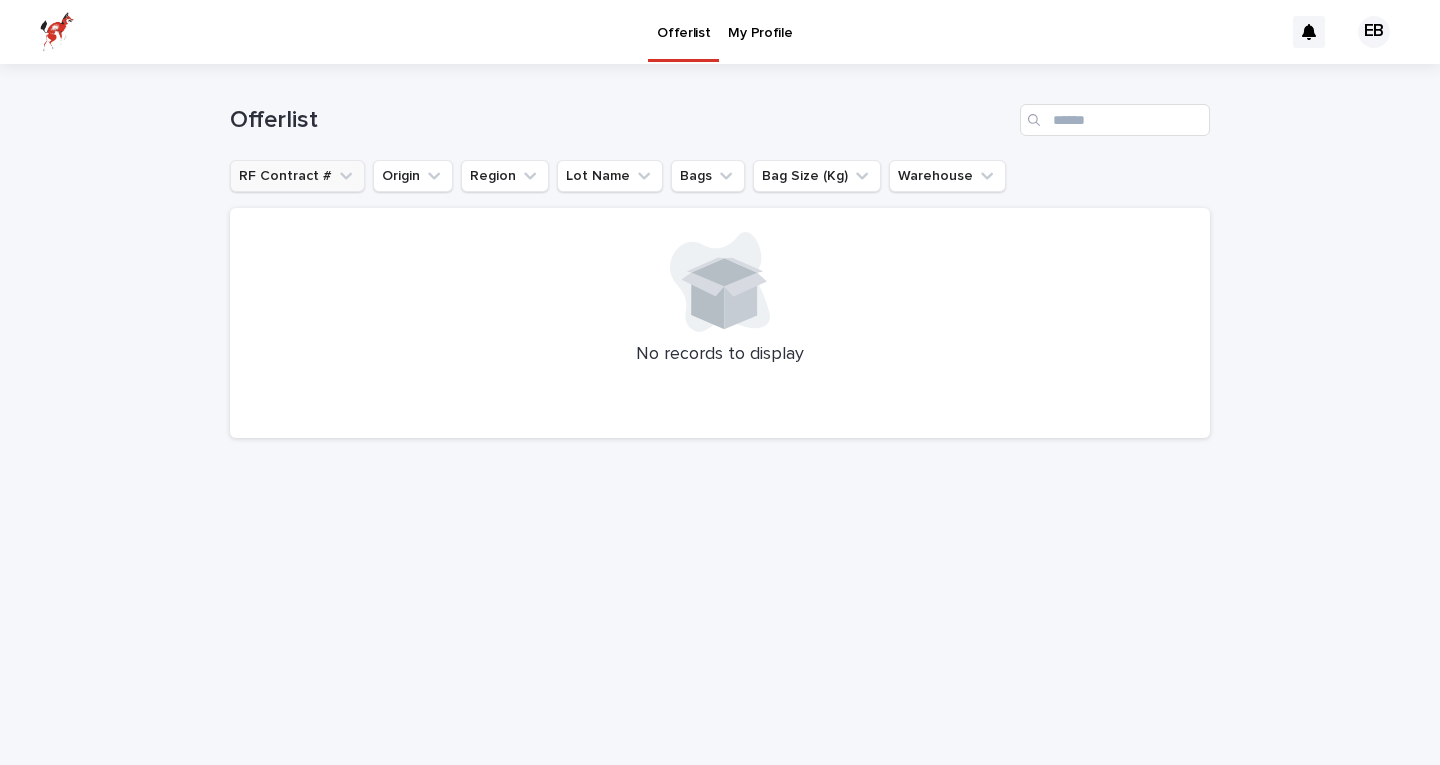 click on "RF Contract #" at bounding box center (297, 176) 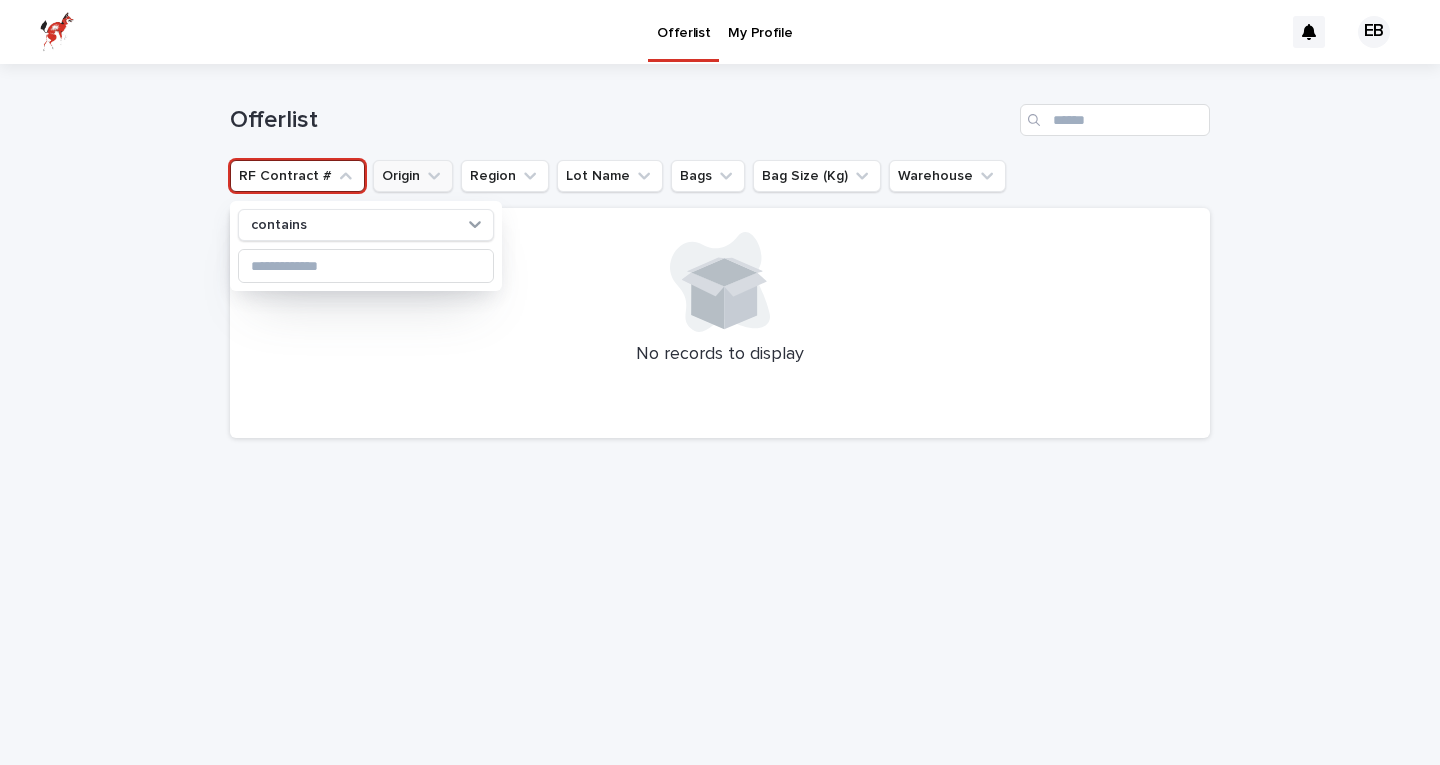 click on "Origin" at bounding box center (413, 176) 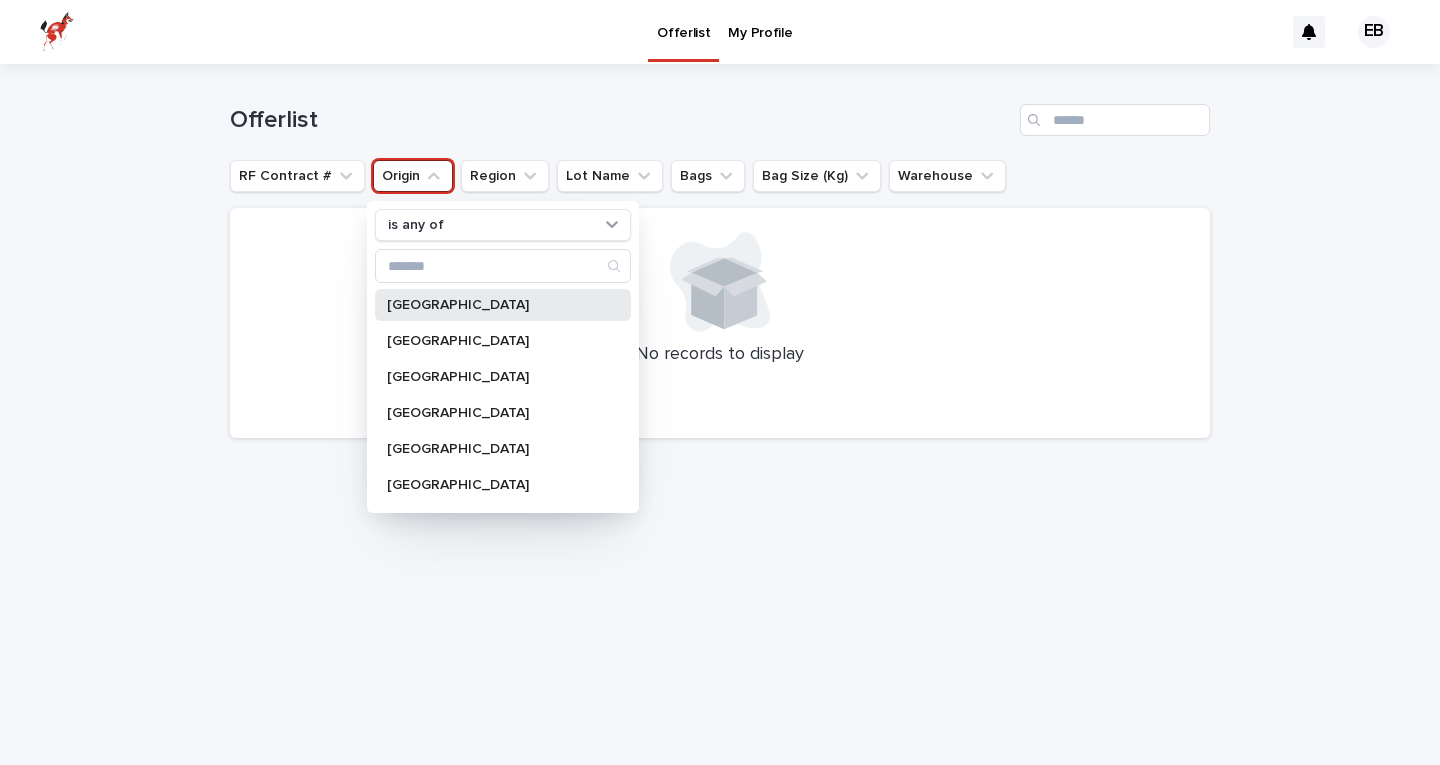 click on "[GEOGRAPHIC_DATA]" at bounding box center (493, 305) 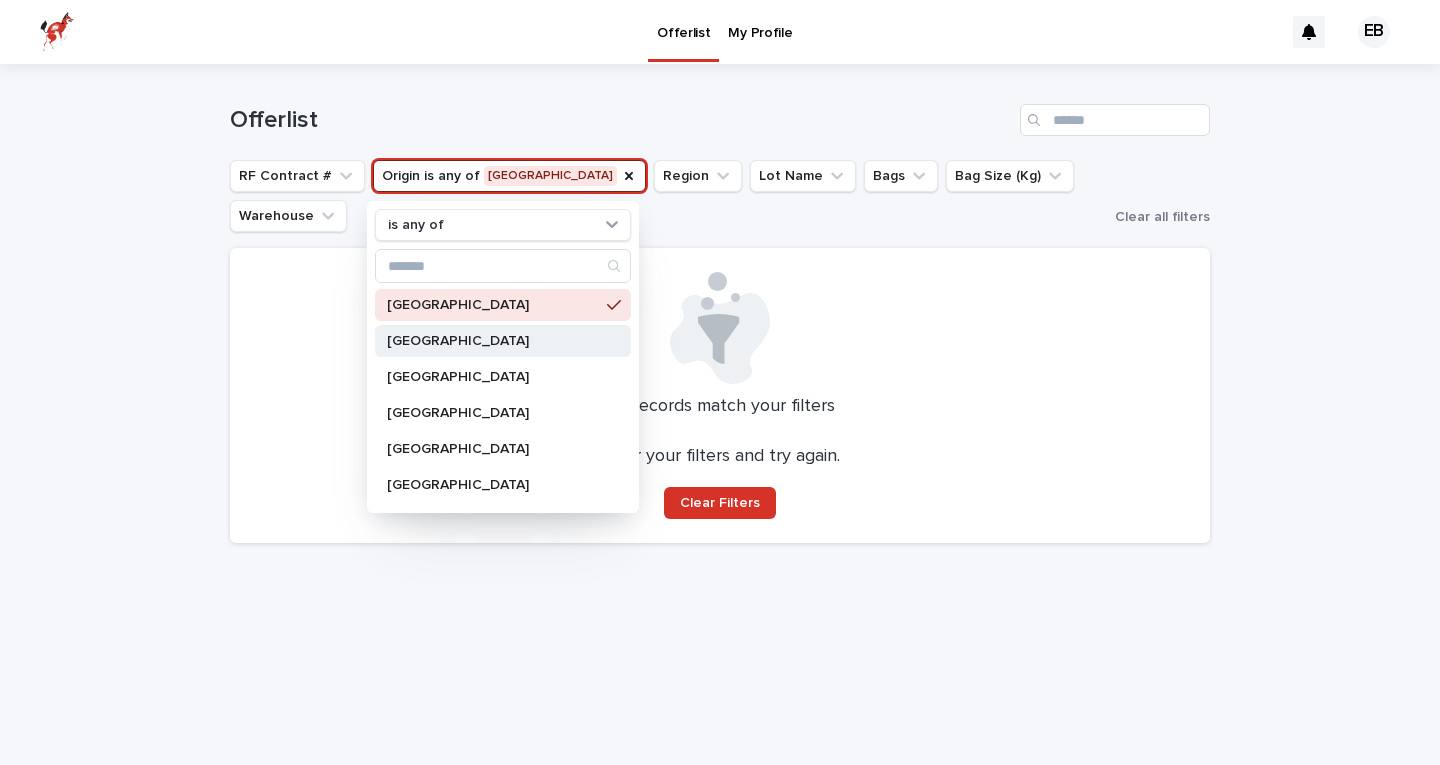 click on "[GEOGRAPHIC_DATA]" at bounding box center [503, 341] 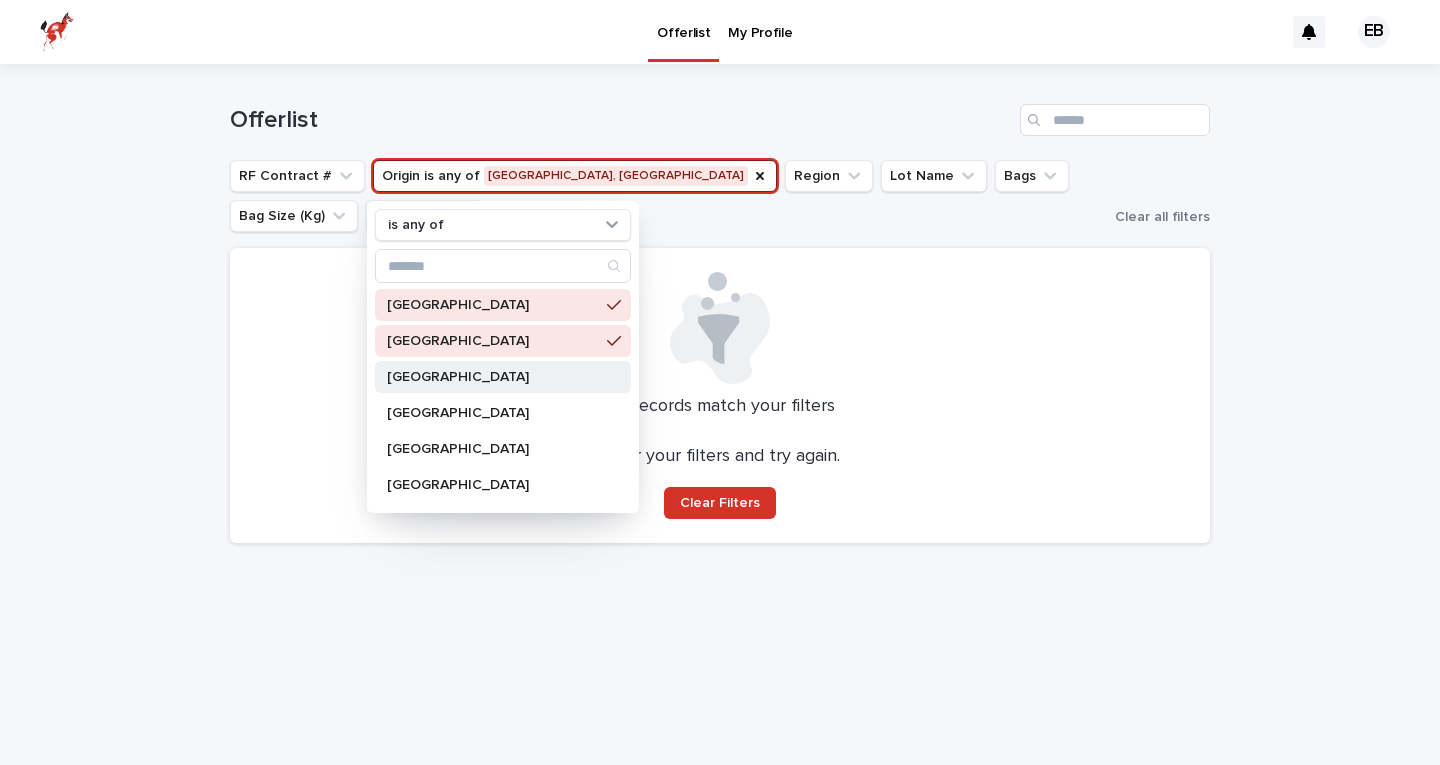 click on "[GEOGRAPHIC_DATA]" at bounding box center (493, 377) 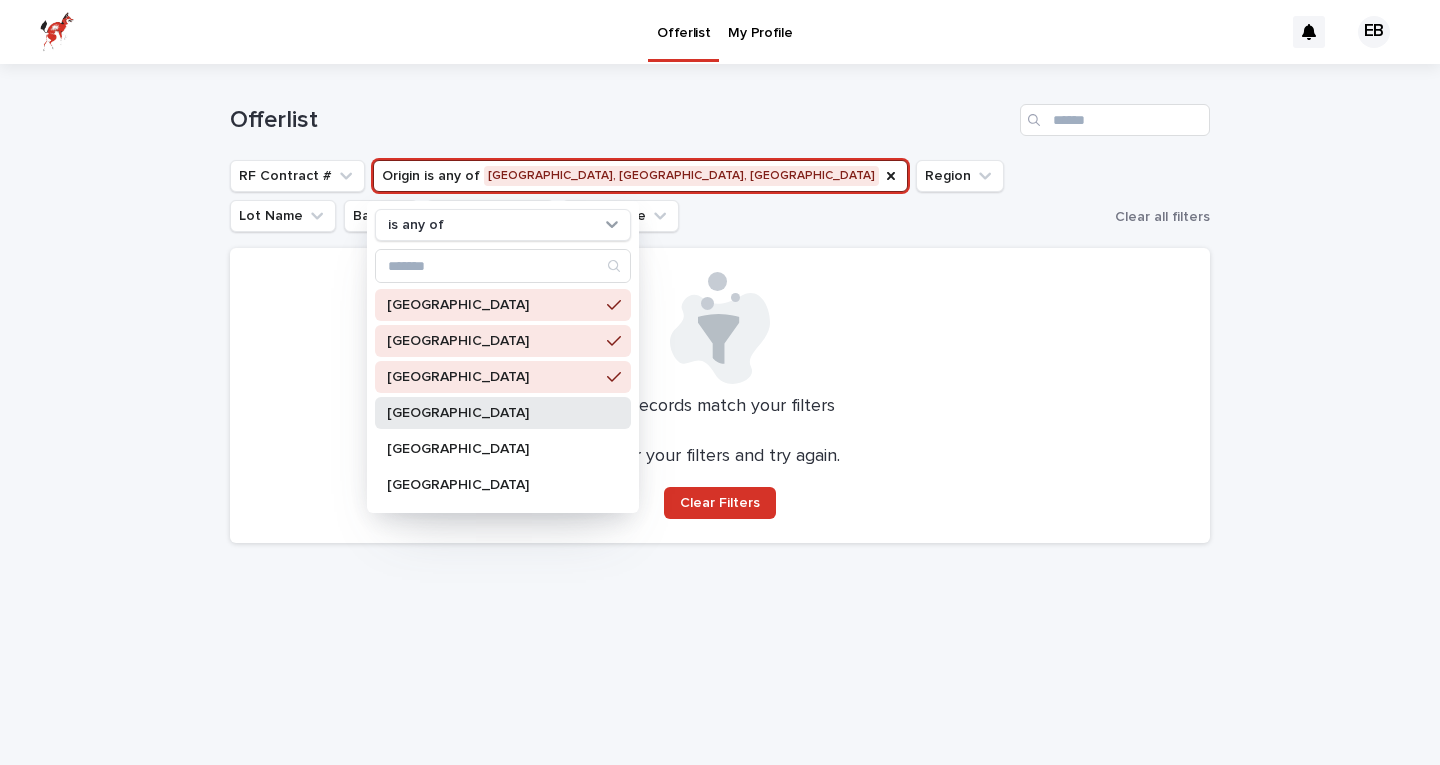 click on "[GEOGRAPHIC_DATA]" at bounding box center (503, 413) 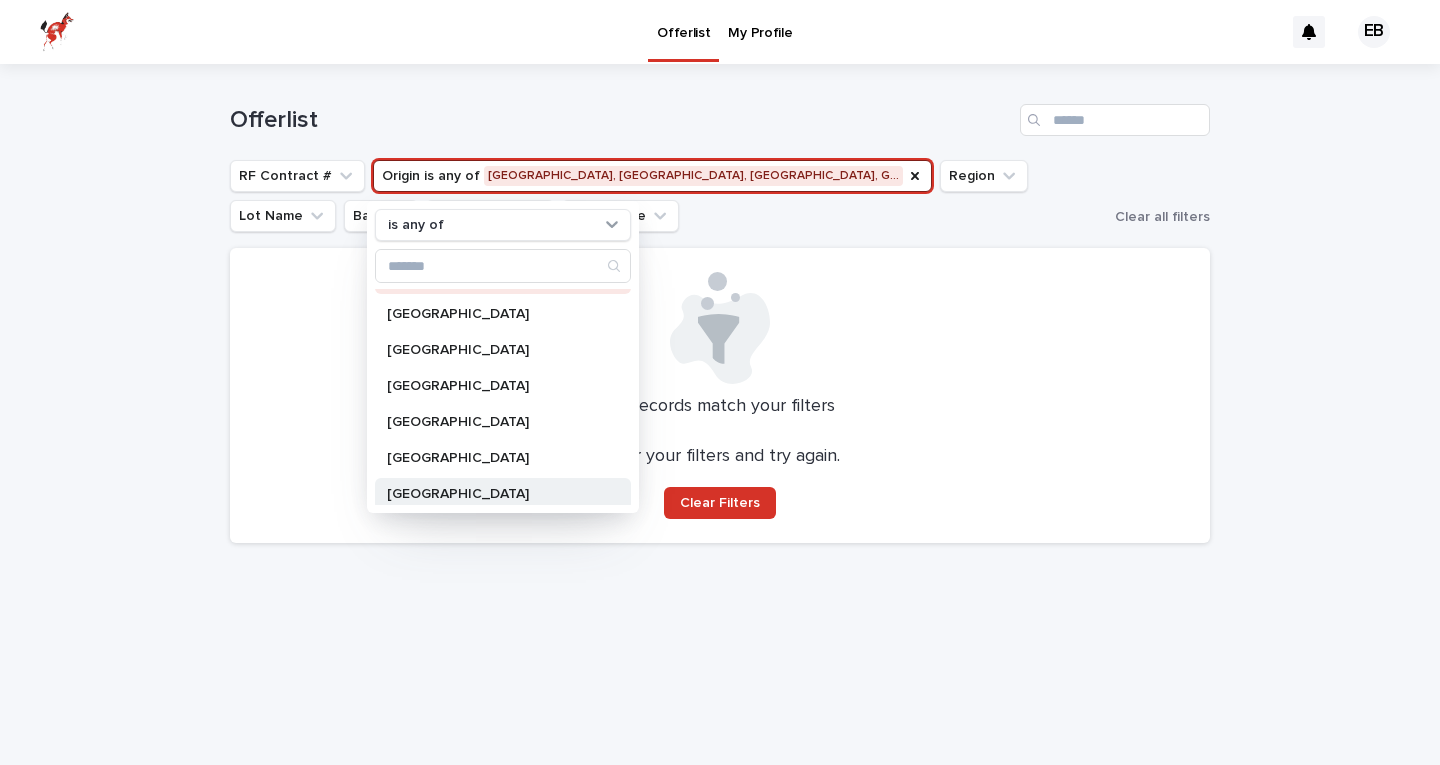 scroll, scrollTop: 112, scrollLeft: 0, axis: vertical 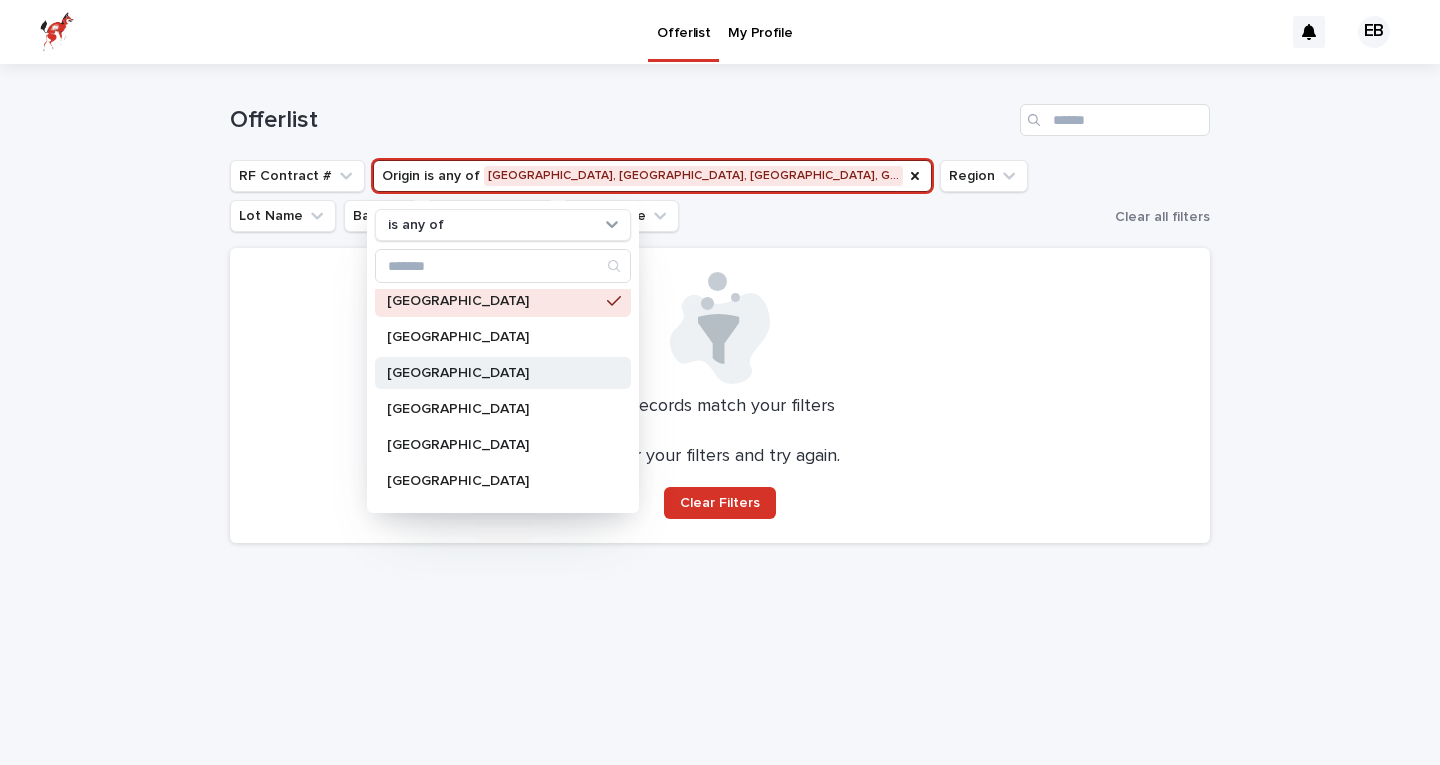 click on "[GEOGRAPHIC_DATA]" at bounding box center (493, 373) 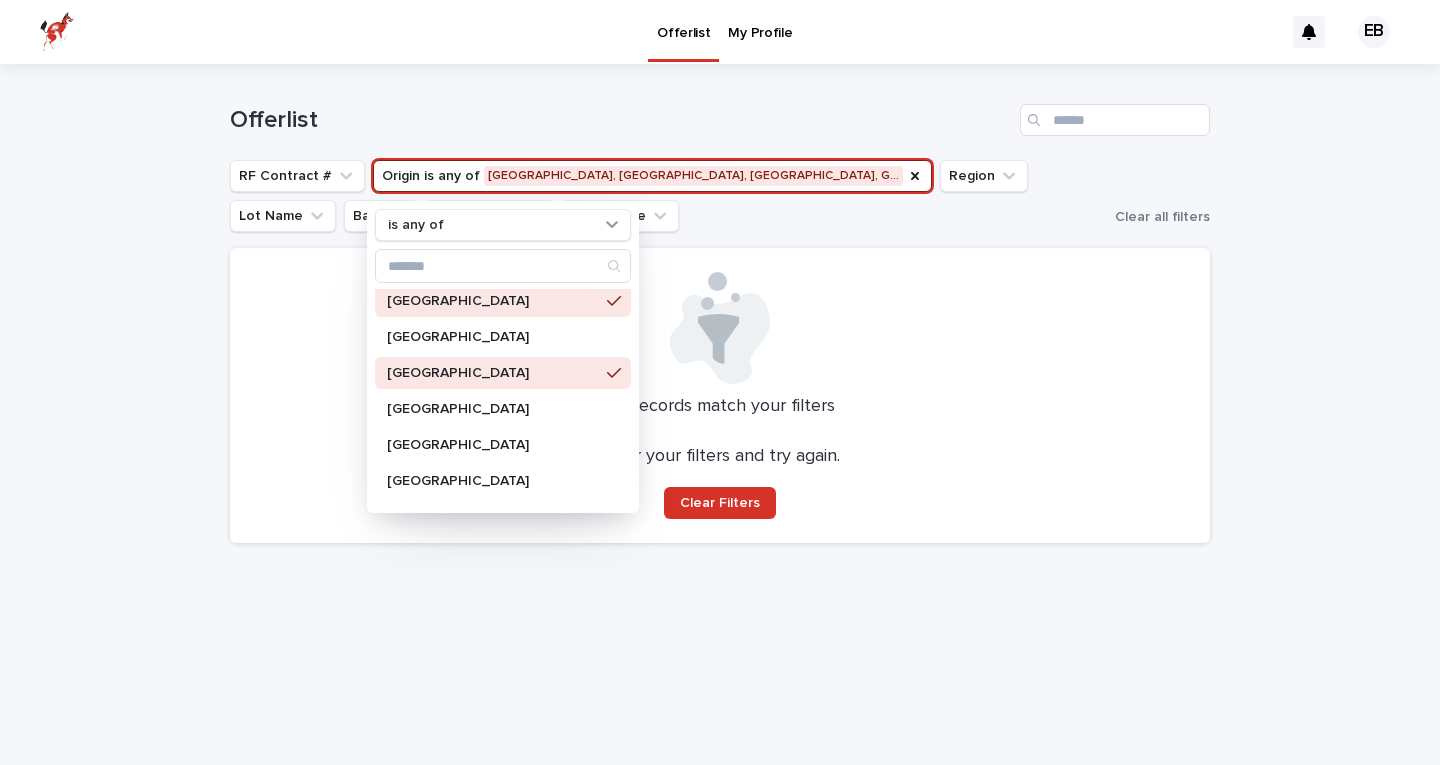 click on "My Profile" at bounding box center (760, 21) 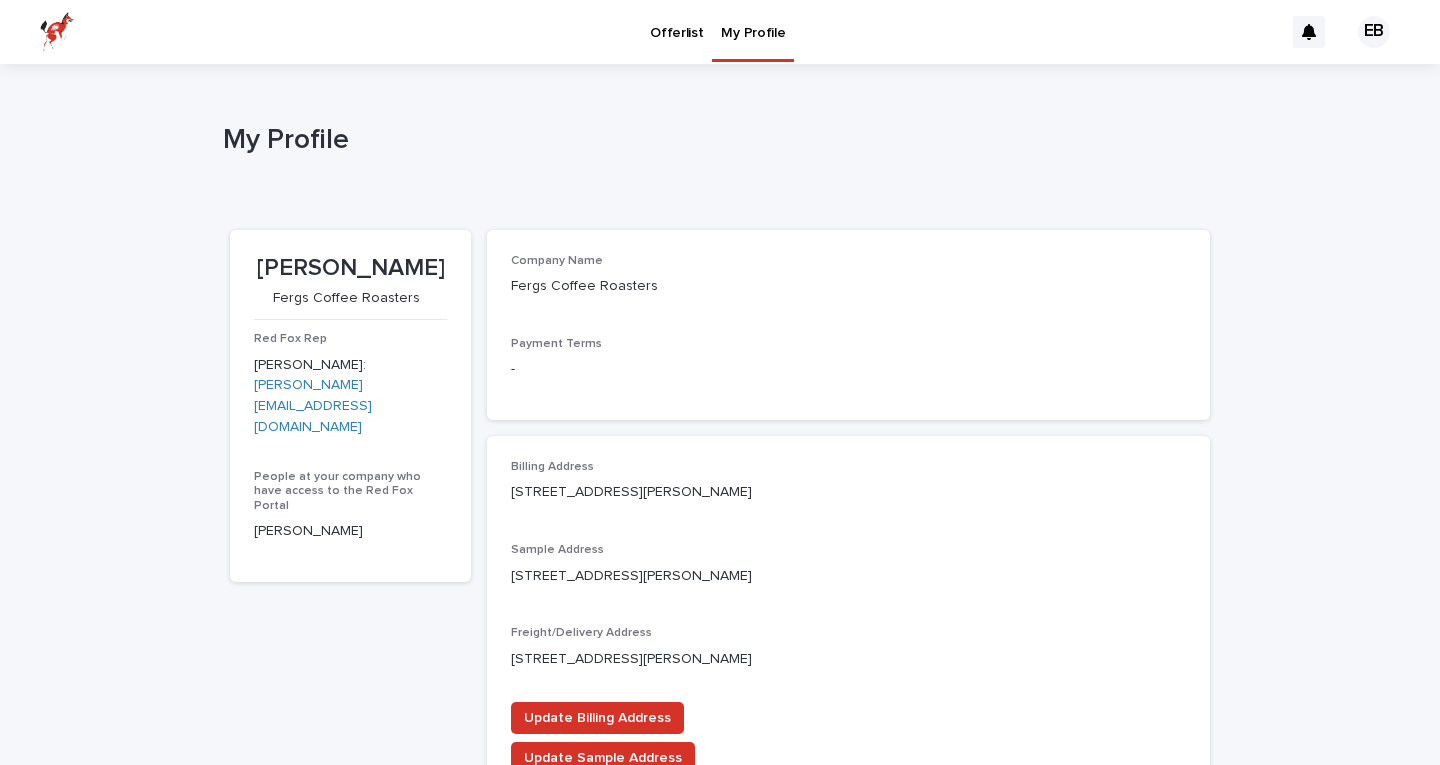 click at bounding box center [57, 32] 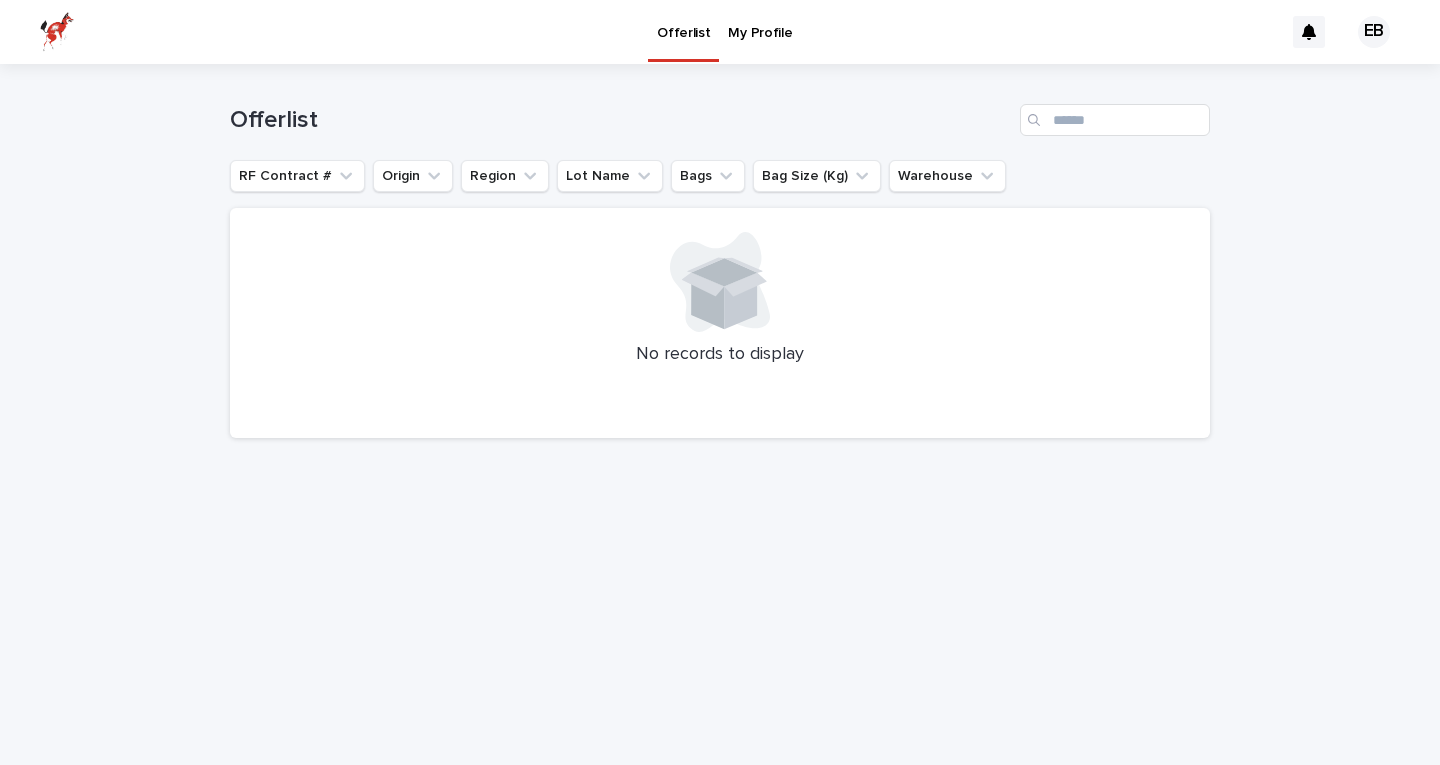 click at bounding box center [57, 32] 